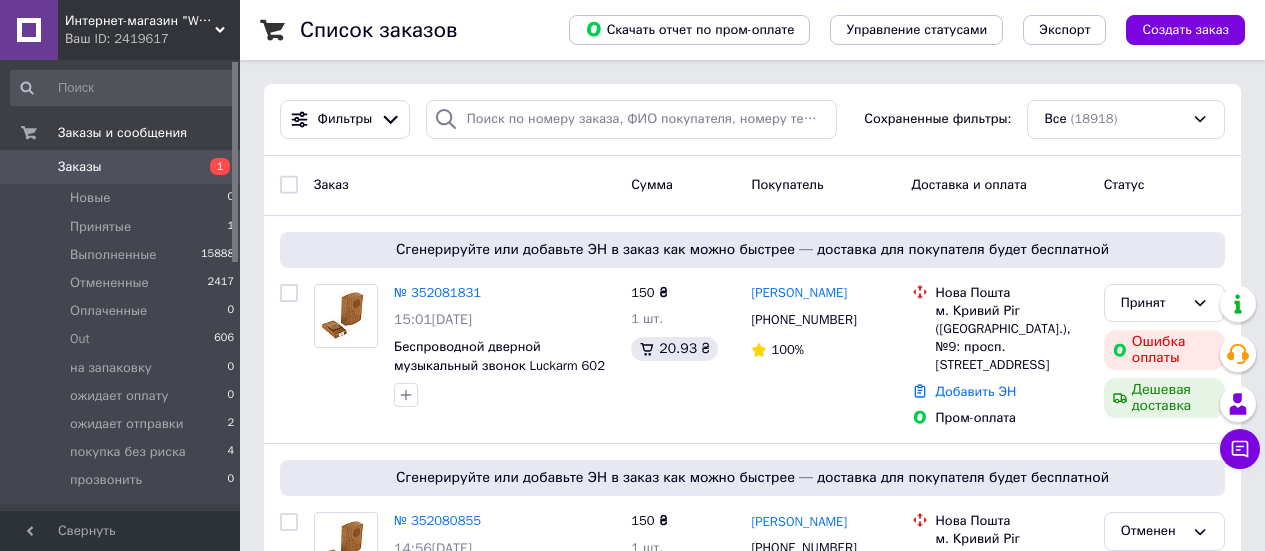 scroll, scrollTop: 0, scrollLeft: 0, axis: both 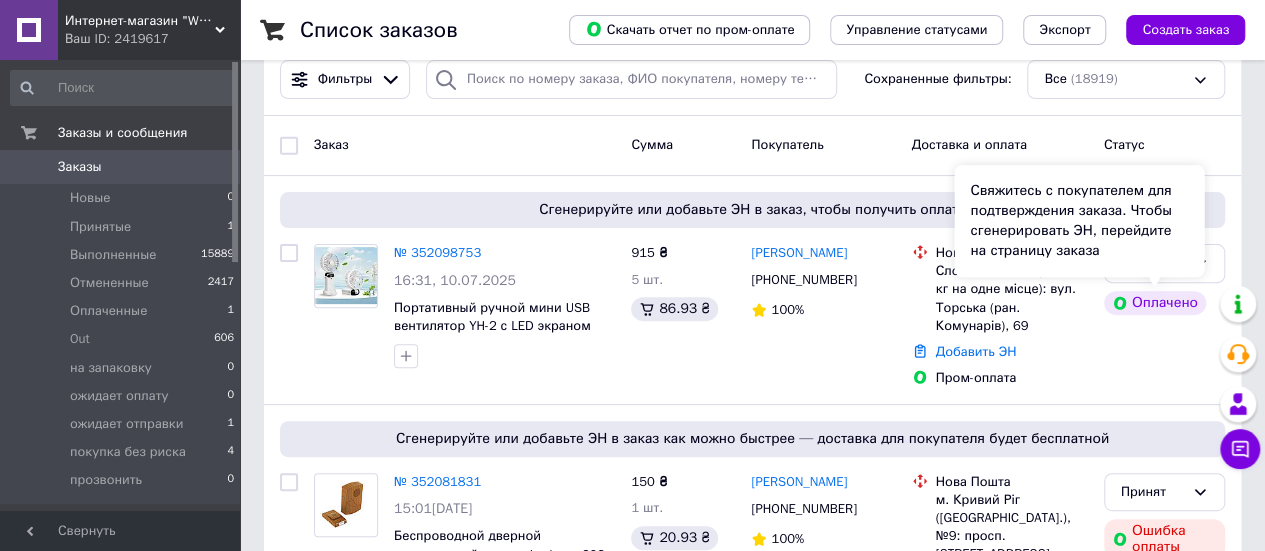 click on "Свяжитесь с покупателем для подтверждения заказа.
Чтобы сгенерировать ЭН, перейдите на страницу заказа" at bounding box center [1079, 221] 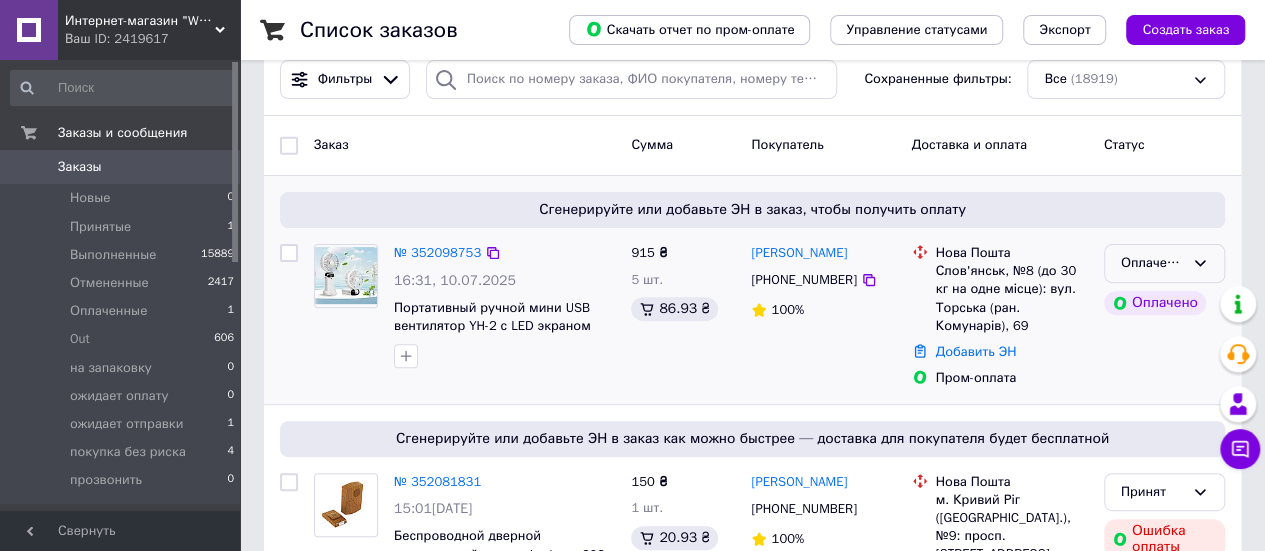 click on "Оплаченный" at bounding box center [1164, 263] 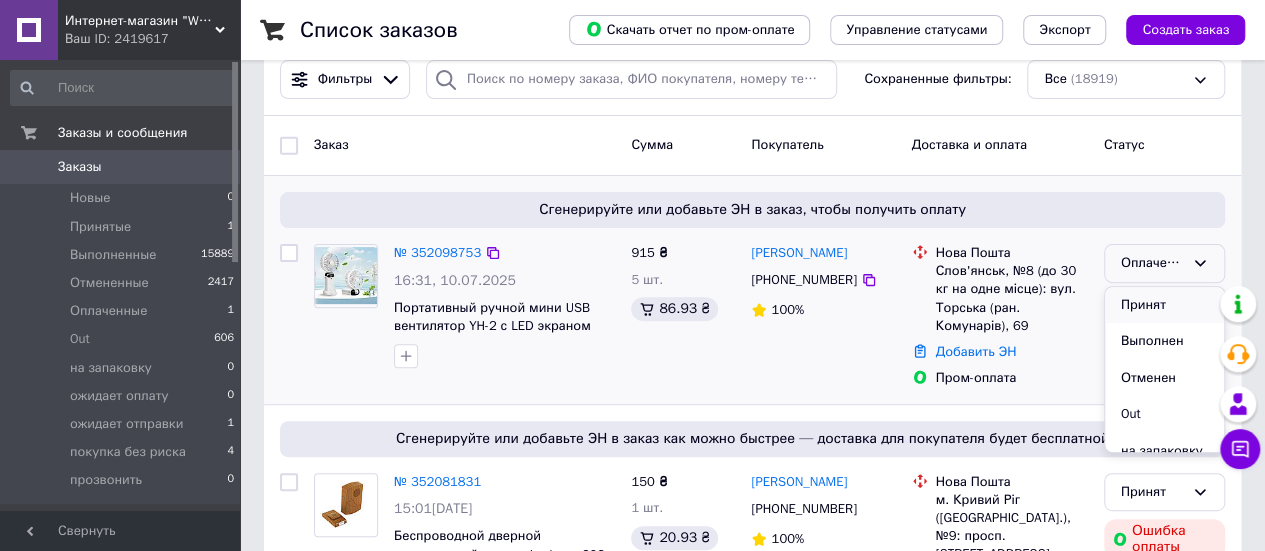 click on "Принят" at bounding box center [1164, 305] 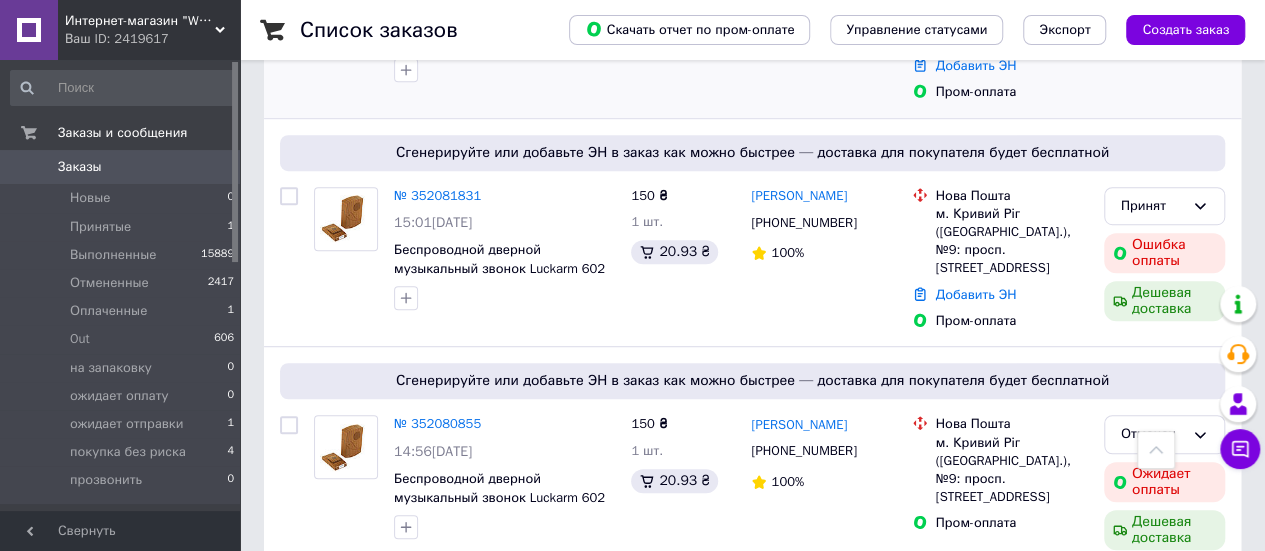 scroll, scrollTop: 500, scrollLeft: 0, axis: vertical 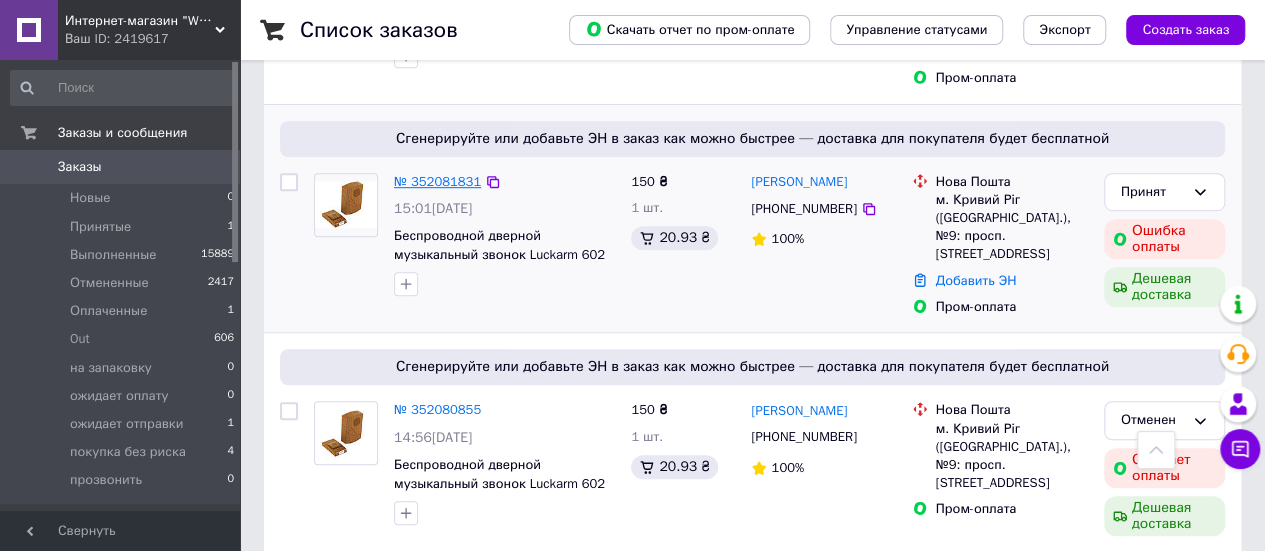 click on "№ 352081831" at bounding box center [437, 181] 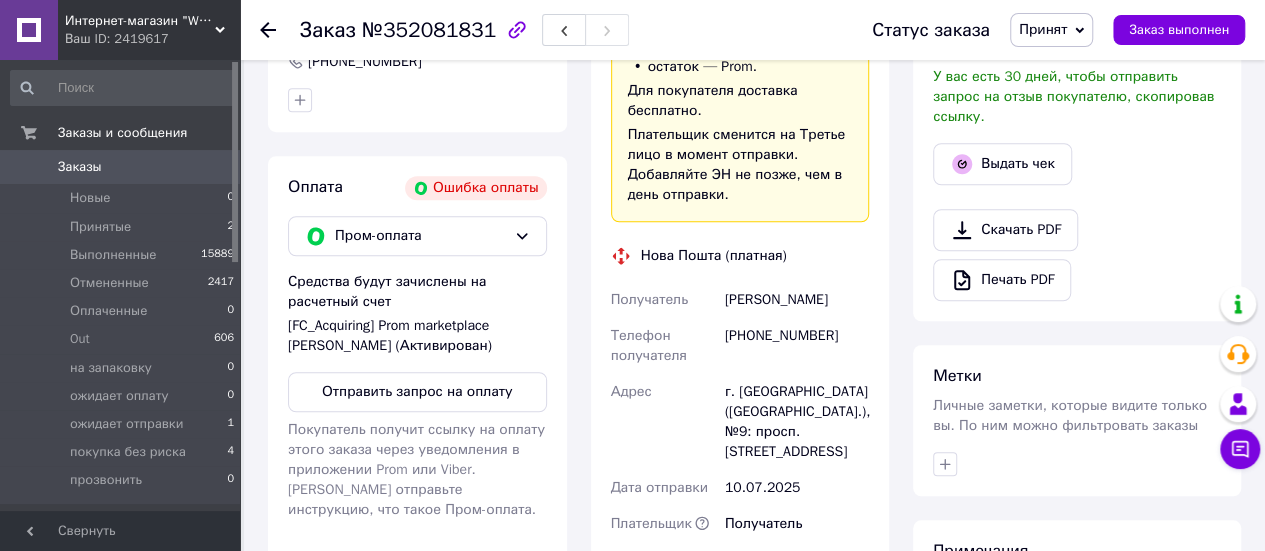 scroll, scrollTop: 700, scrollLeft: 0, axis: vertical 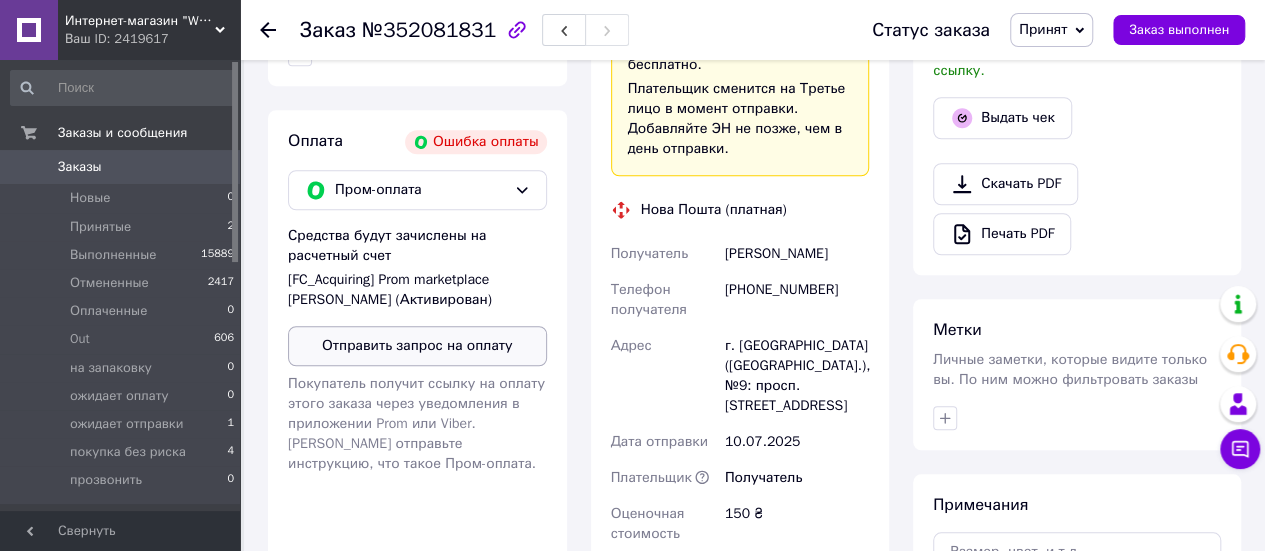 click on "Отправить запрос на оплату" at bounding box center [417, 346] 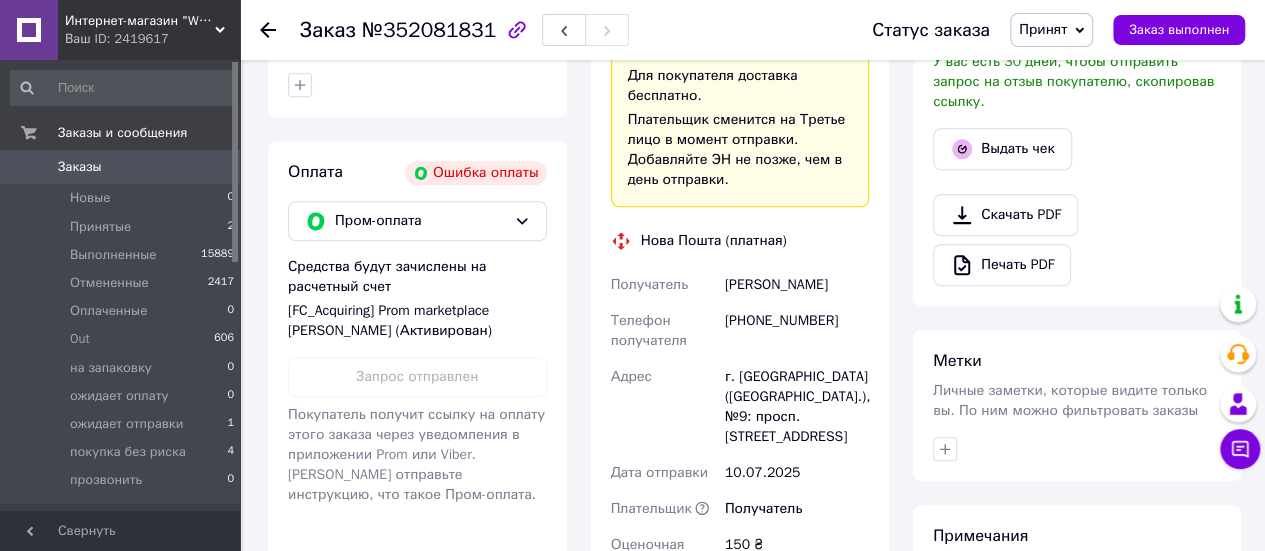 scroll, scrollTop: 700, scrollLeft: 0, axis: vertical 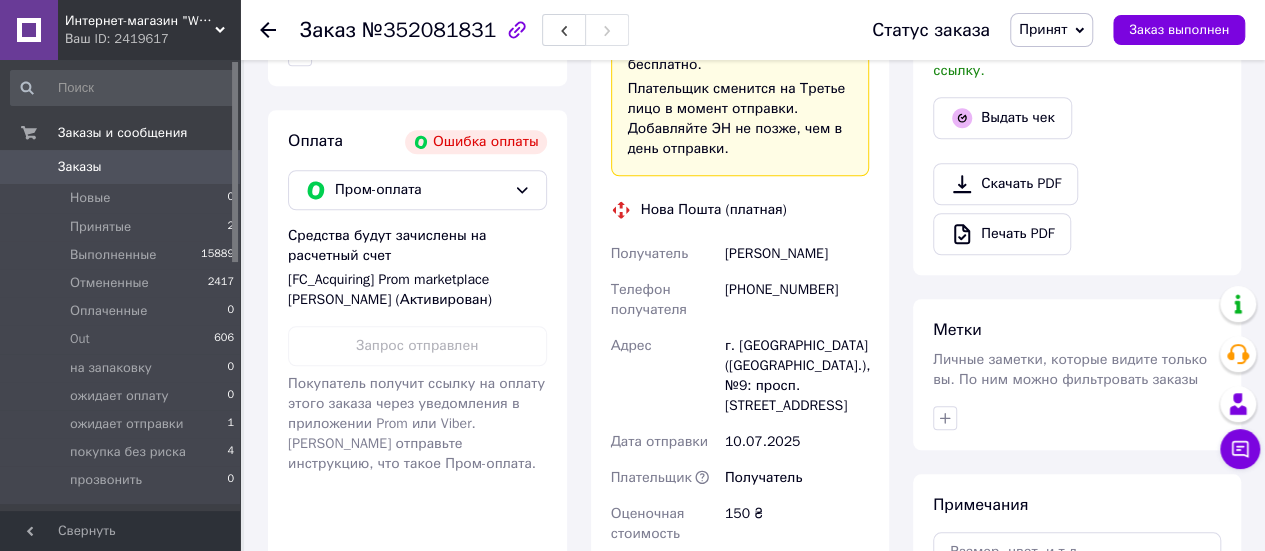 click 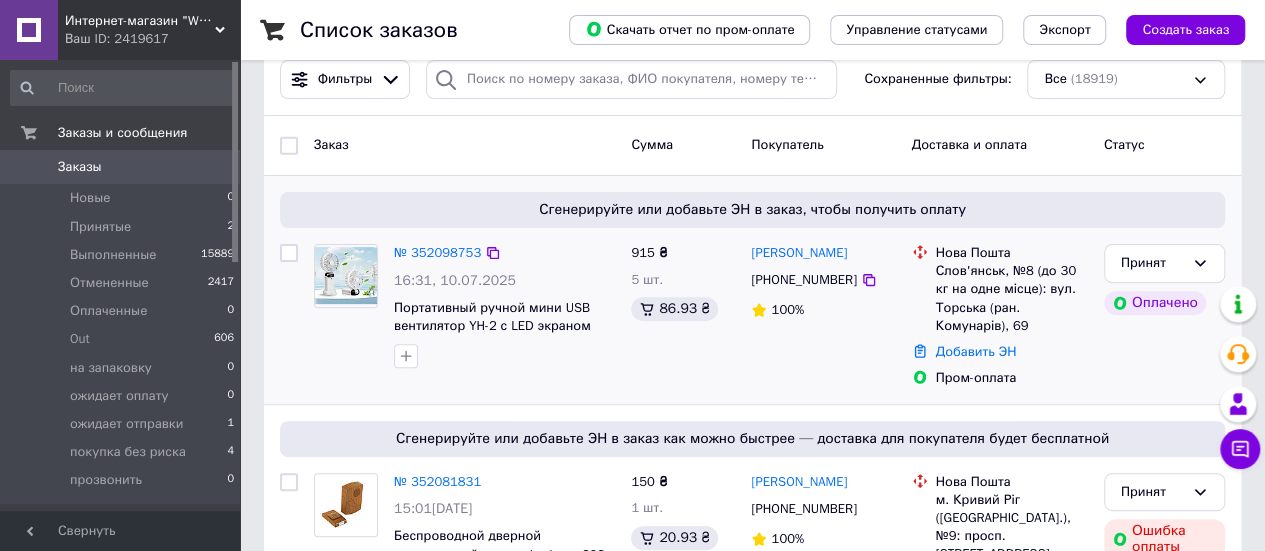 scroll, scrollTop: 300, scrollLeft: 0, axis: vertical 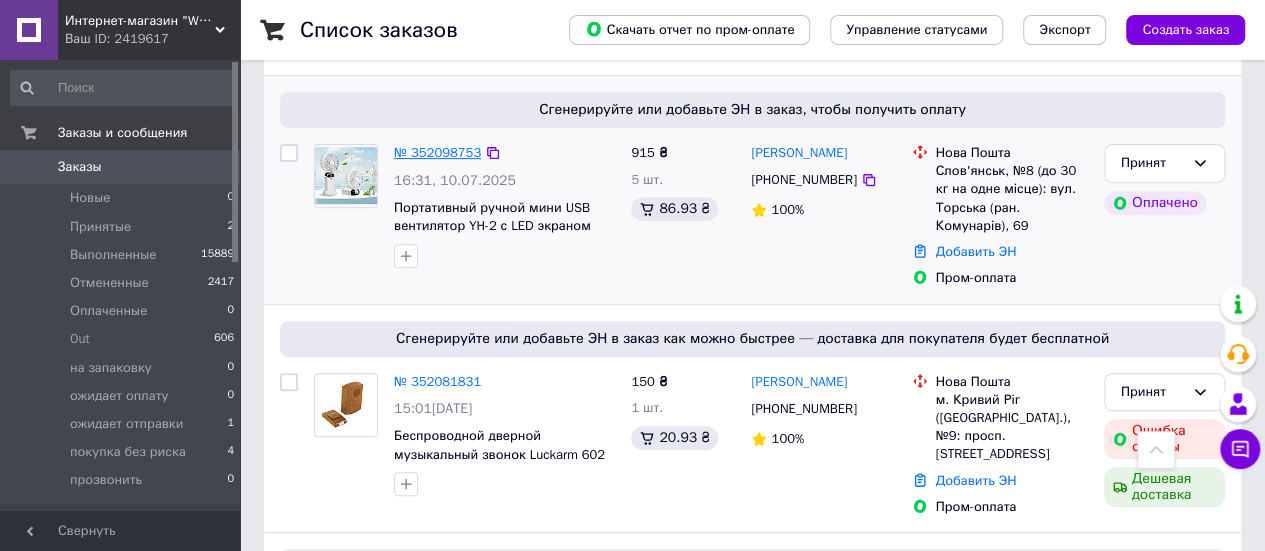 click on "№ 352098753" at bounding box center [437, 152] 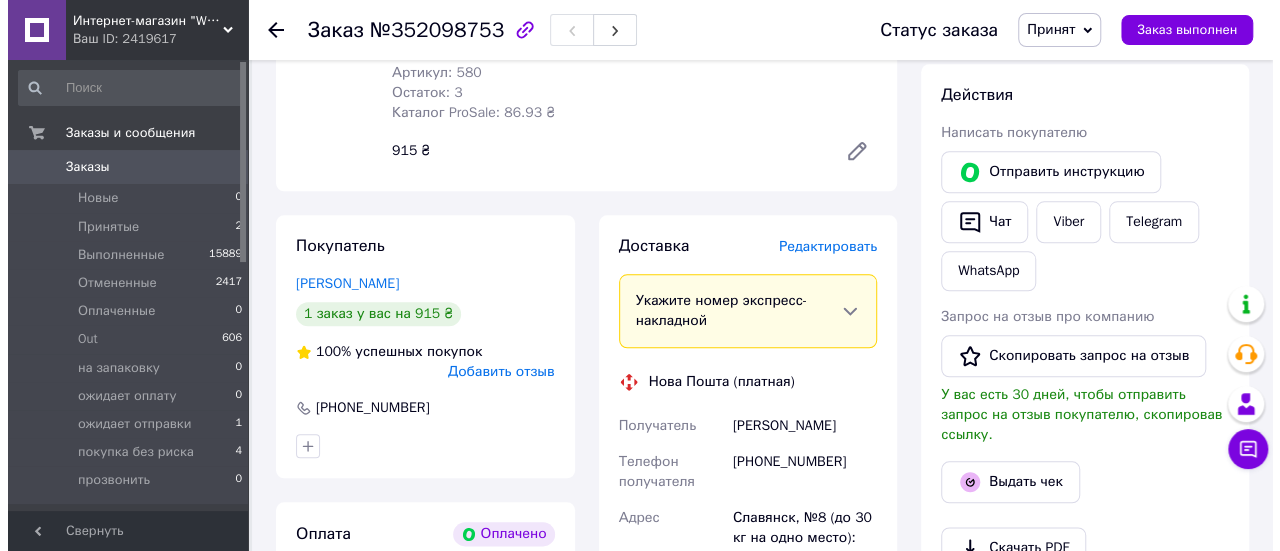 scroll, scrollTop: 900, scrollLeft: 0, axis: vertical 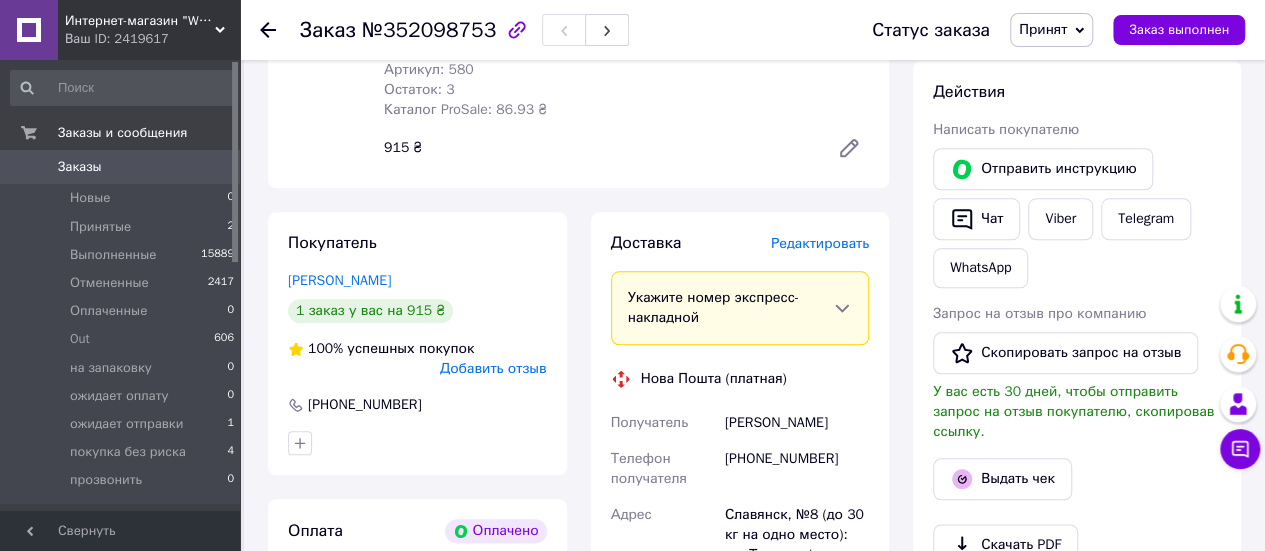 click on "Редактировать" at bounding box center [820, 243] 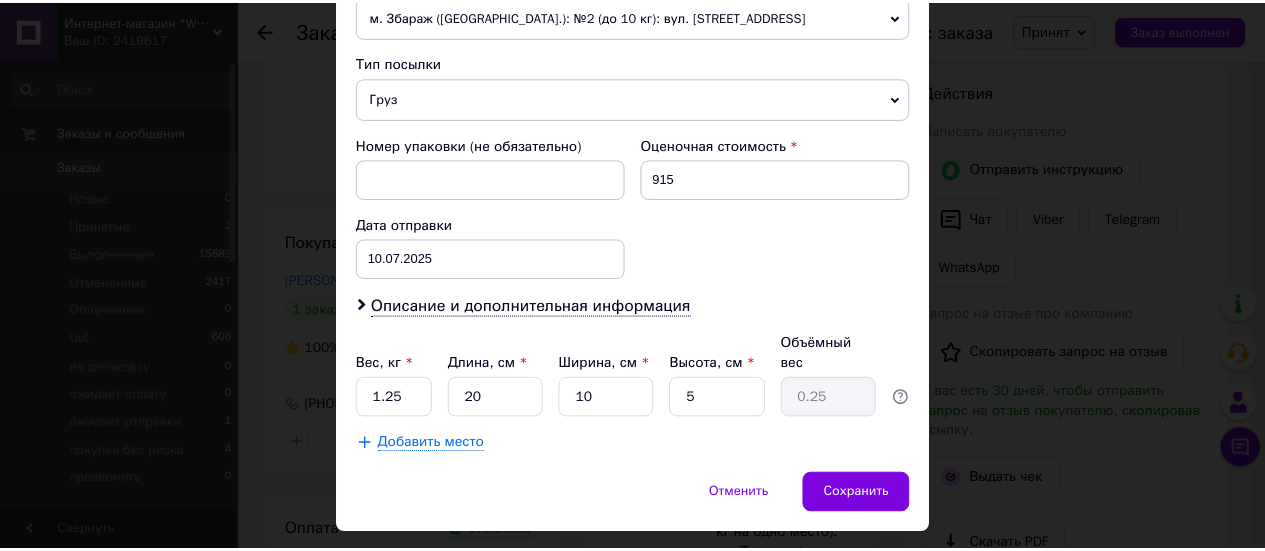 scroll, scrollTop: 768, scrollLeft: 0, axis: vertical 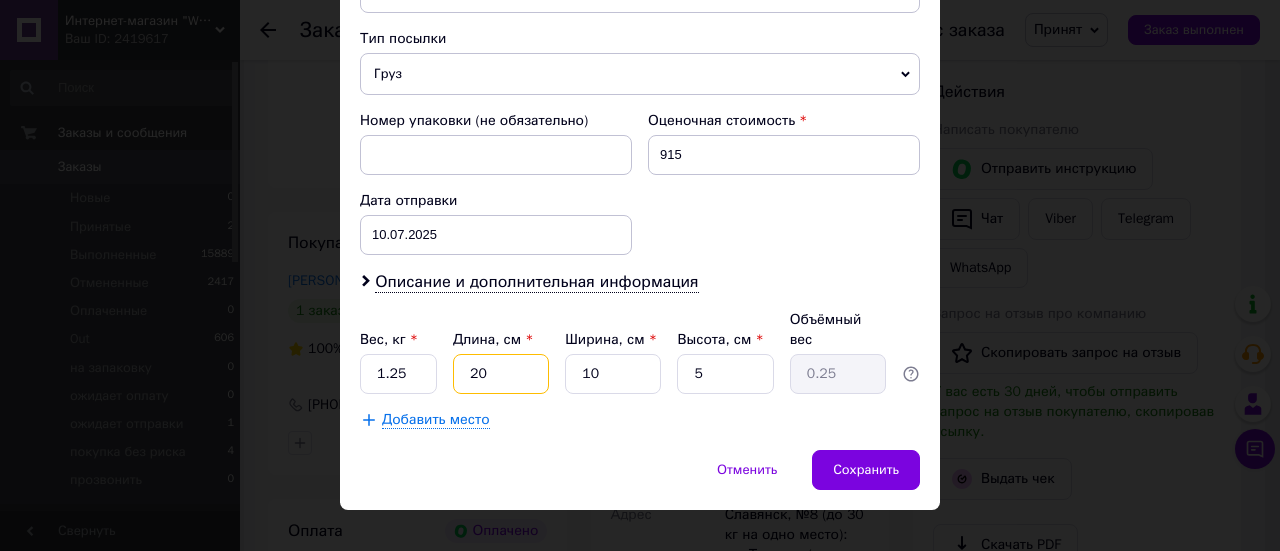 click on "20" at bounding box center (501, 374) 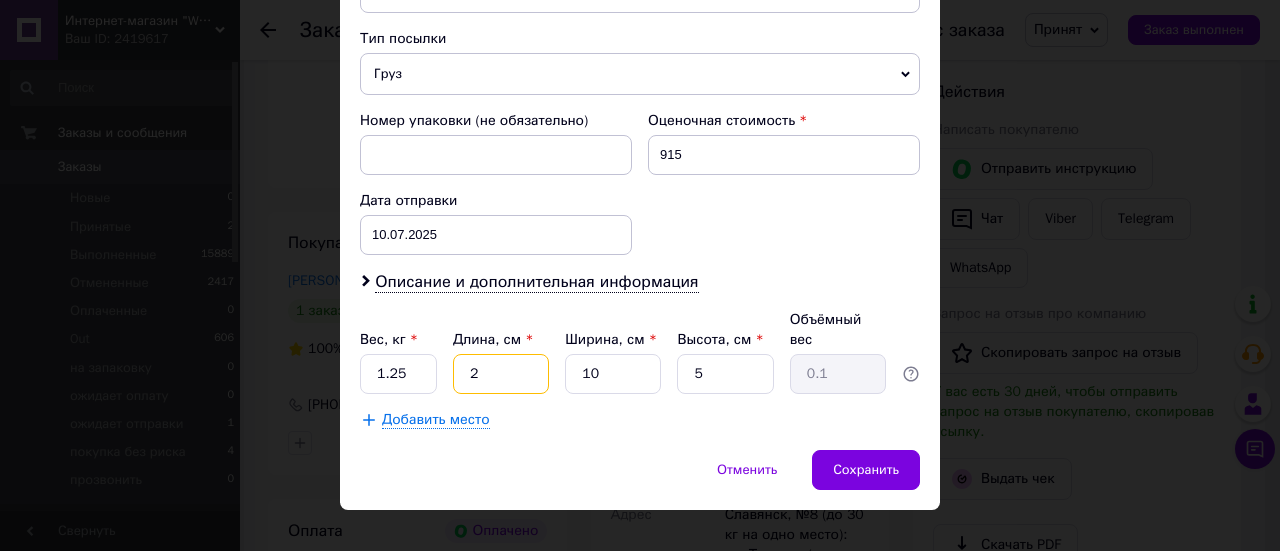 type on "23" 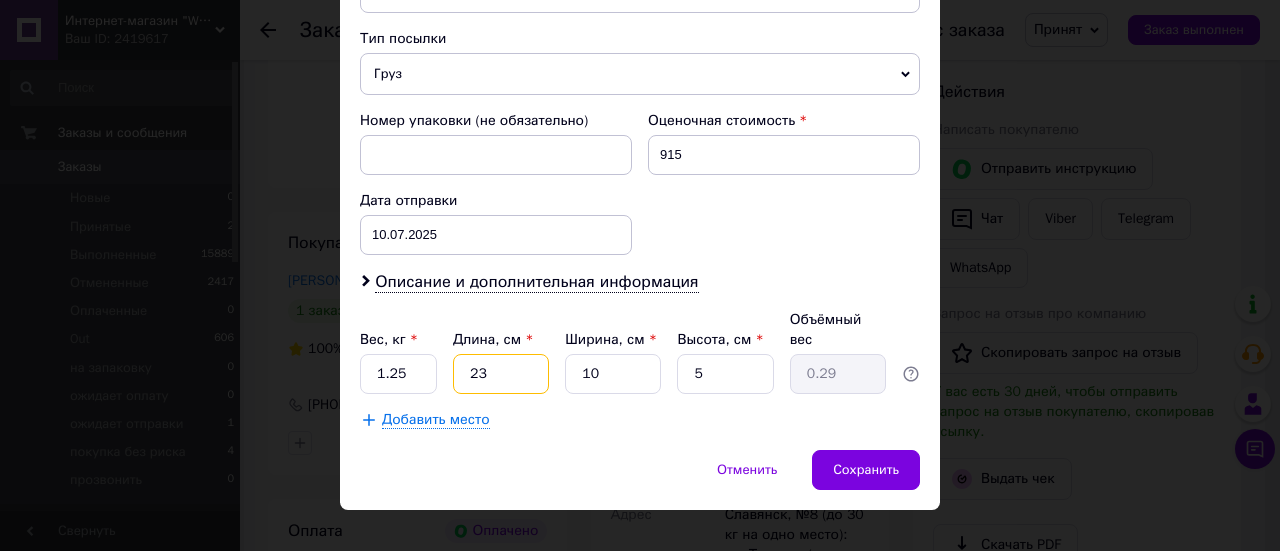 type on "23" 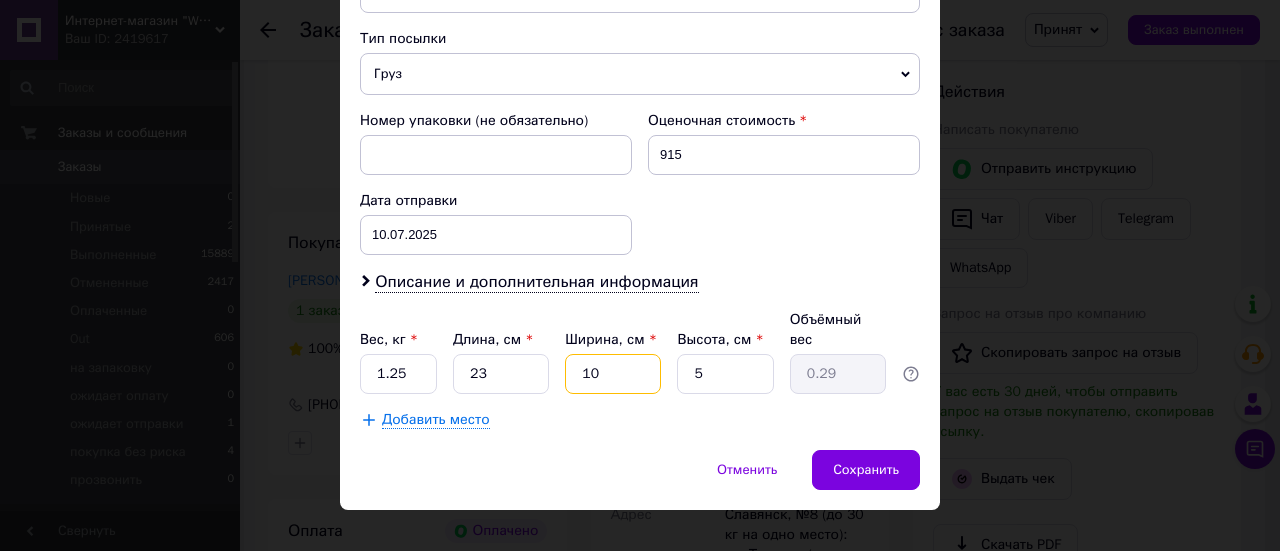 drag, startPoint x: 596, startPoint y: 340, endPoint x: 564, endPoint y: 331, distance: 33.24154 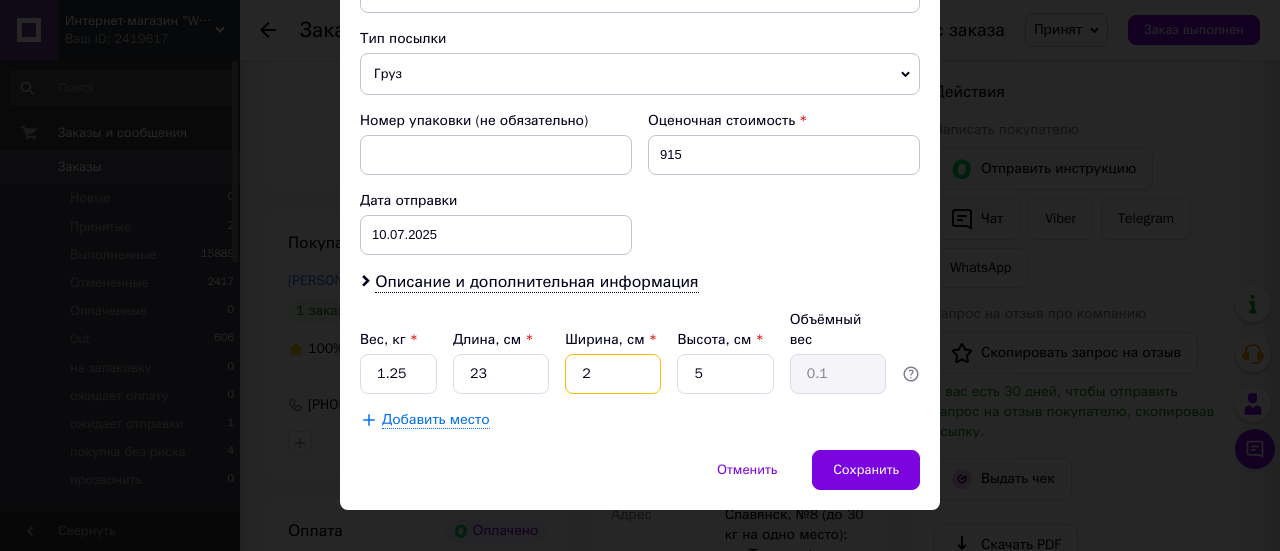 type on "2" 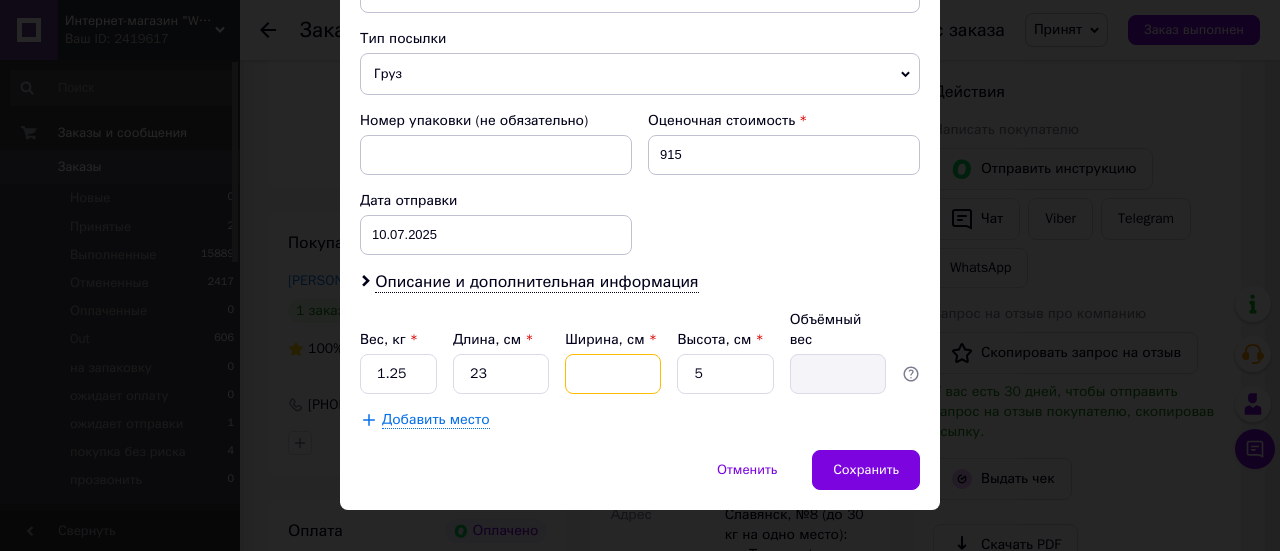 type on "0" 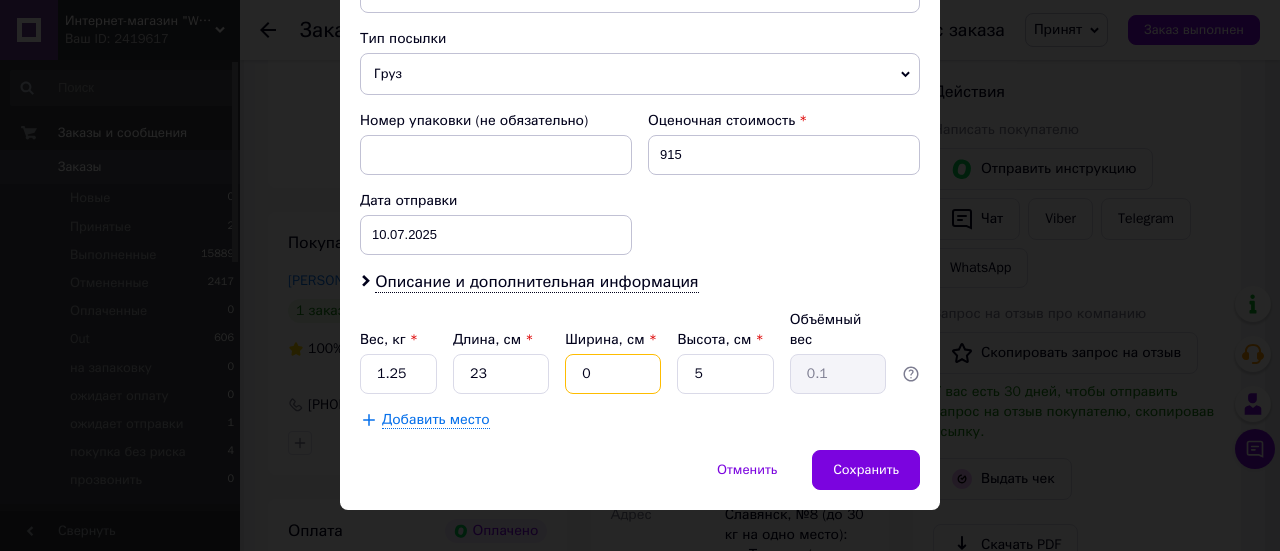 type 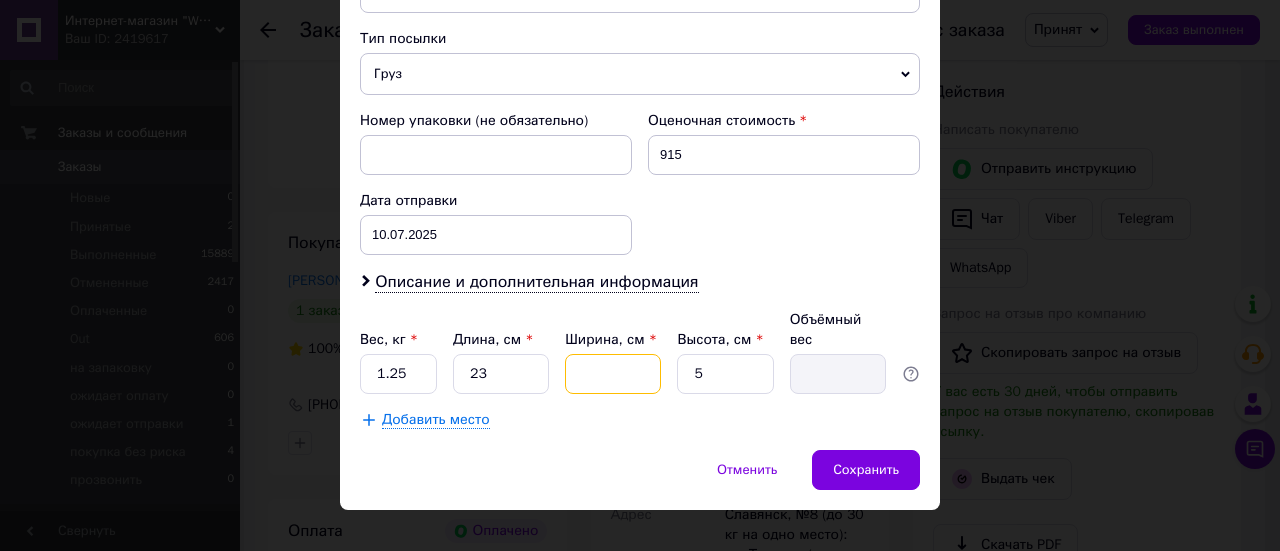 type on "2" 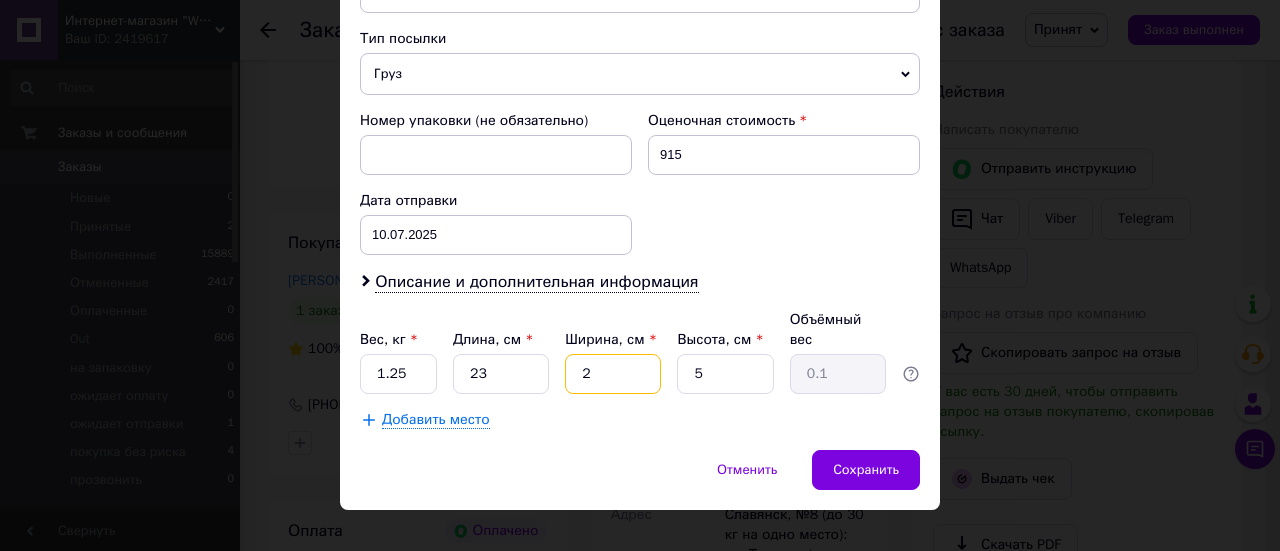 type on "20" 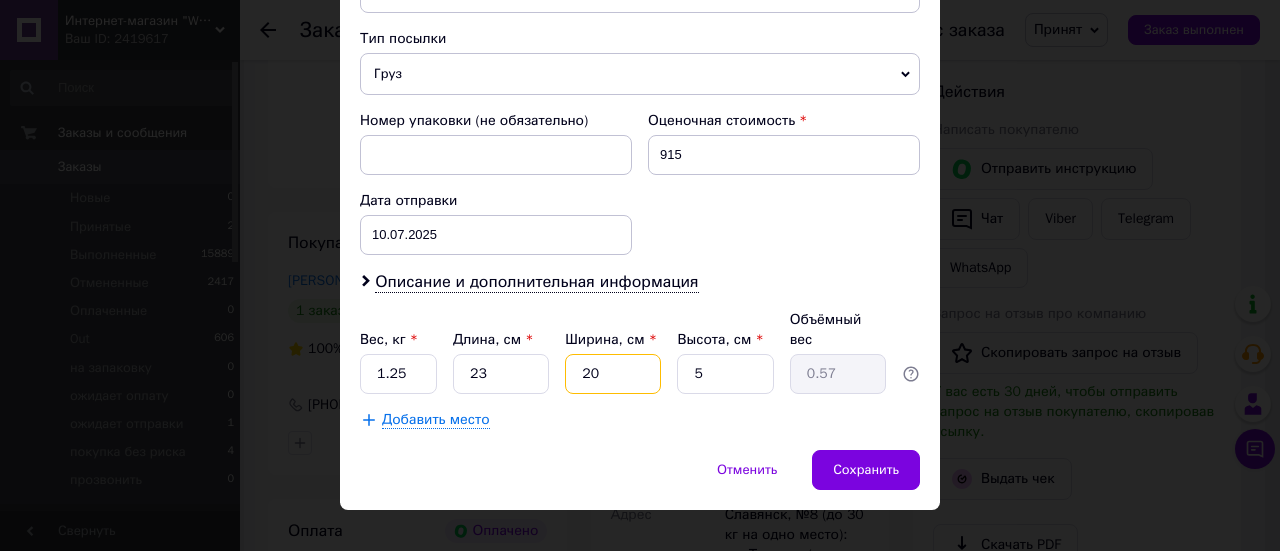 type on "20" 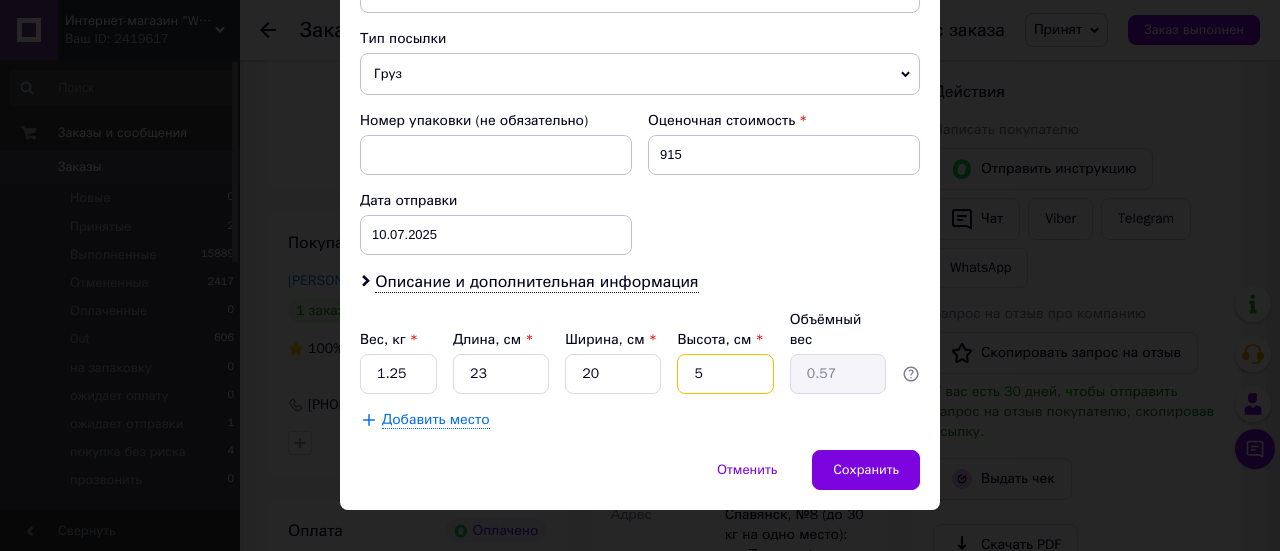 click on "5" at bounding box center [725, 374] 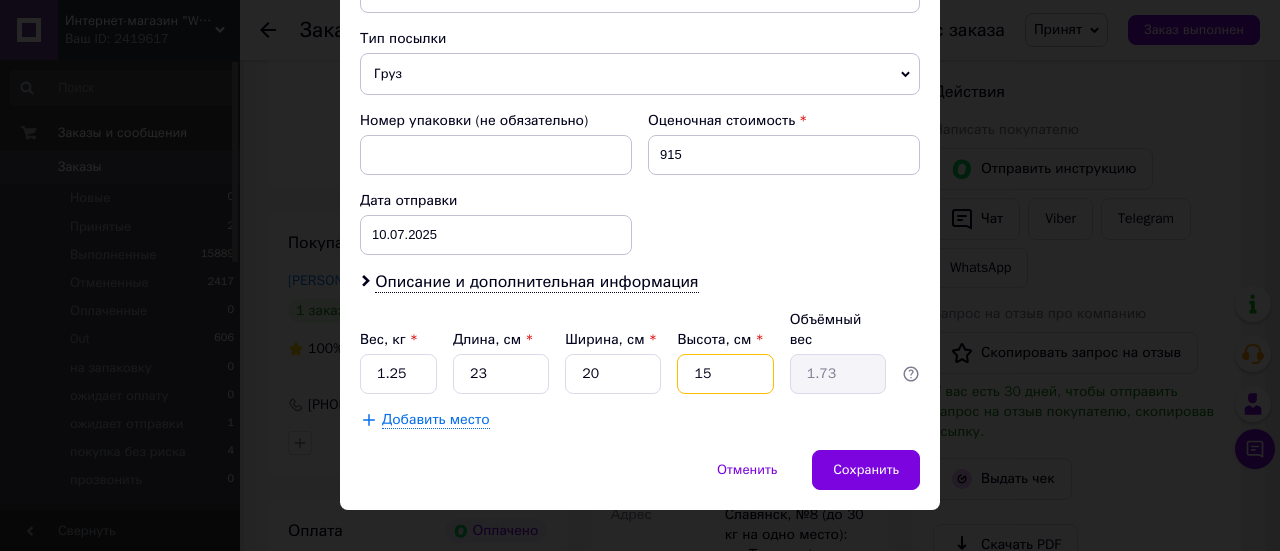 type on "15" 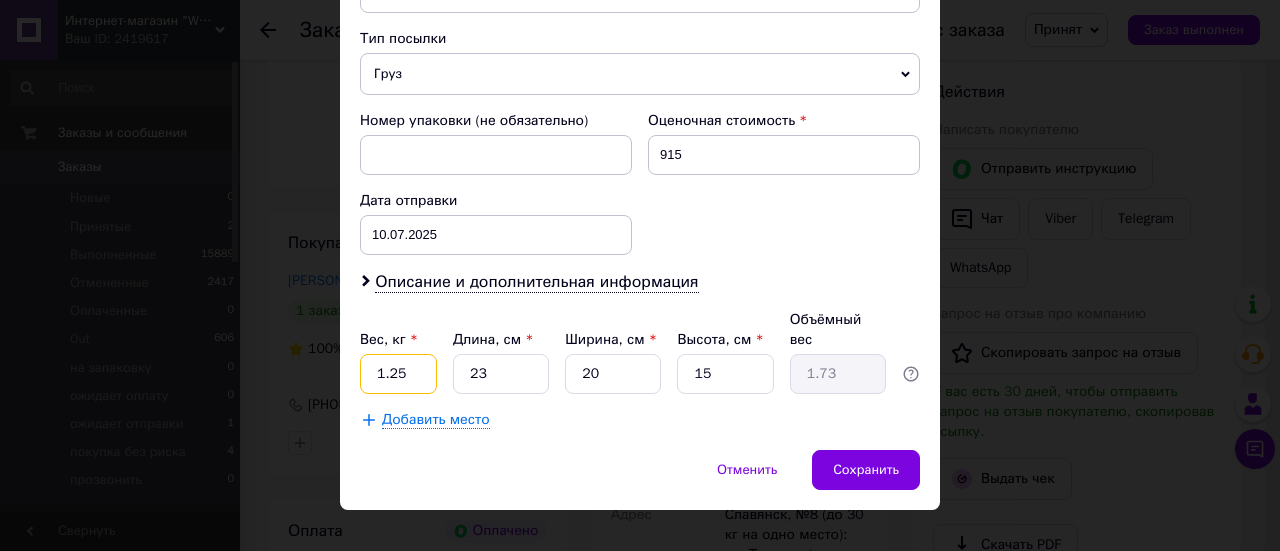 click on "1.25" at bounding box center [398, 374] 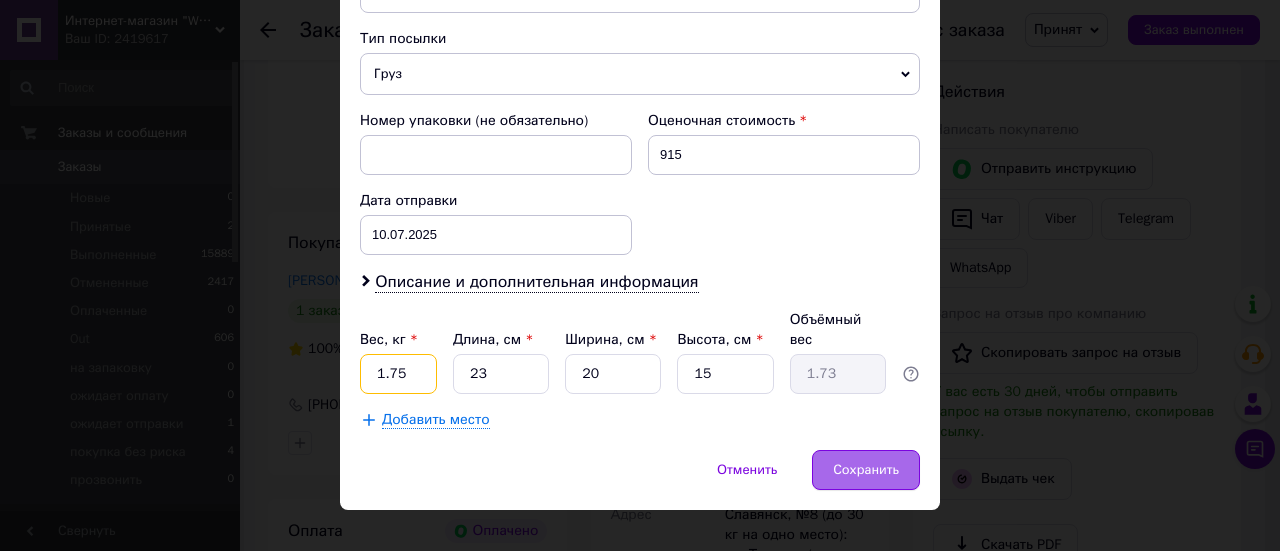type on "1.75" 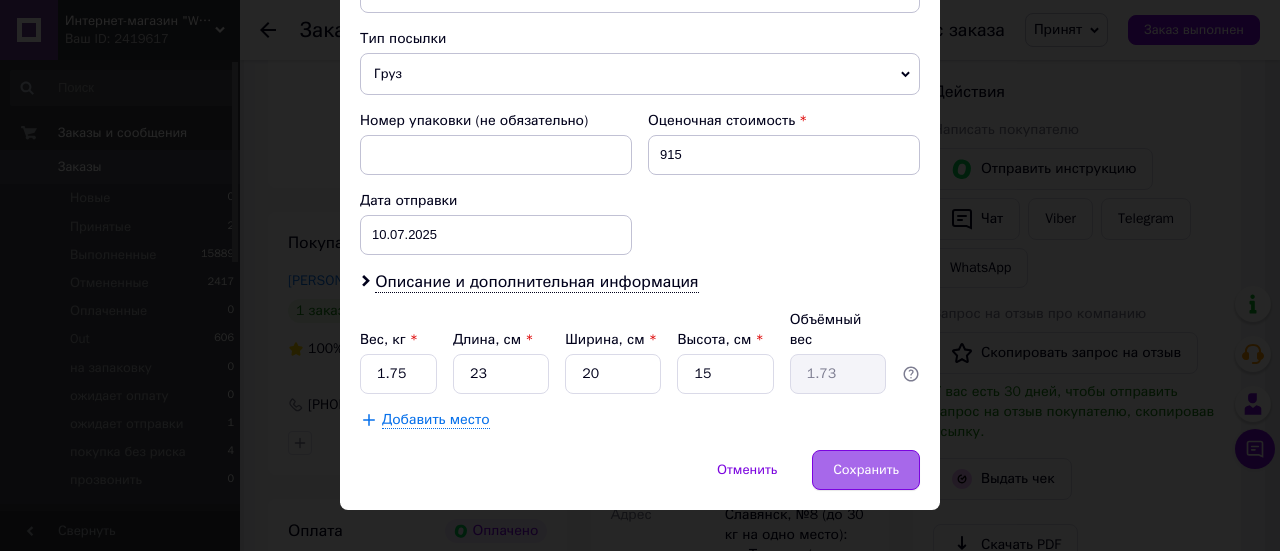 click on "Сохранить" at bounding box center (866, 470) 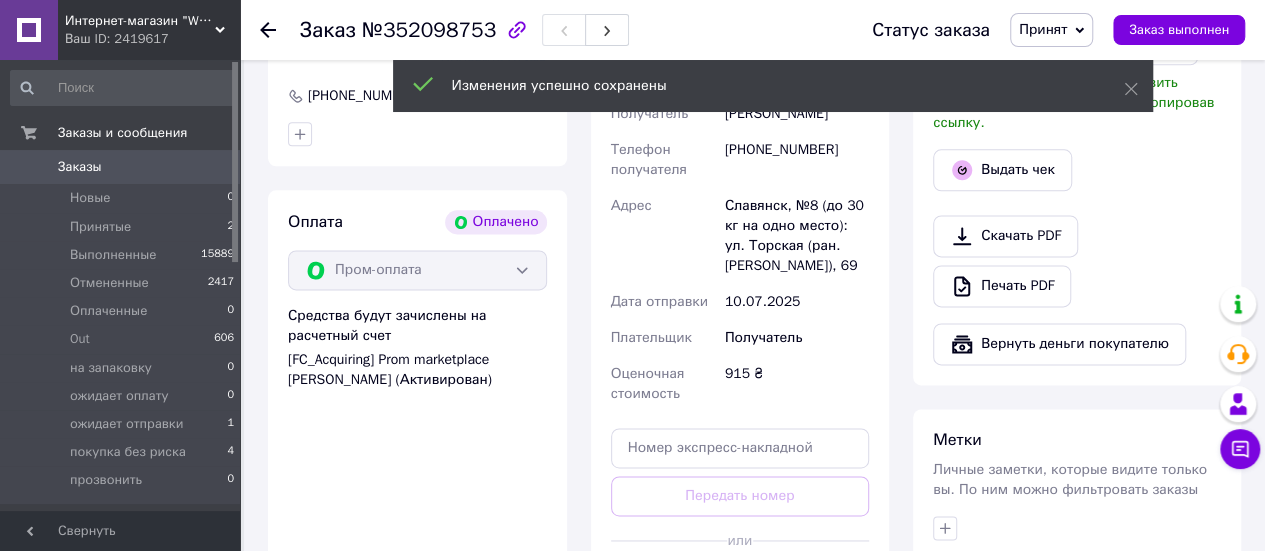 scroll, scrollTop: 1400, scrollLeft: 0, axis: vertical 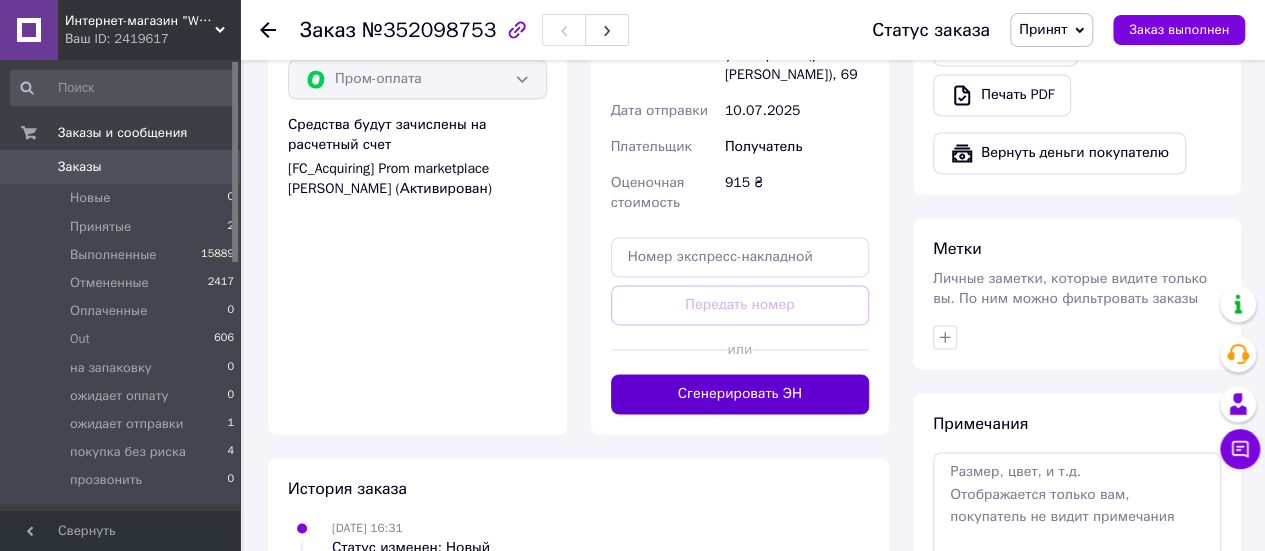 click on "Сгенерировать ЭН" at bounding box center [740, 394] 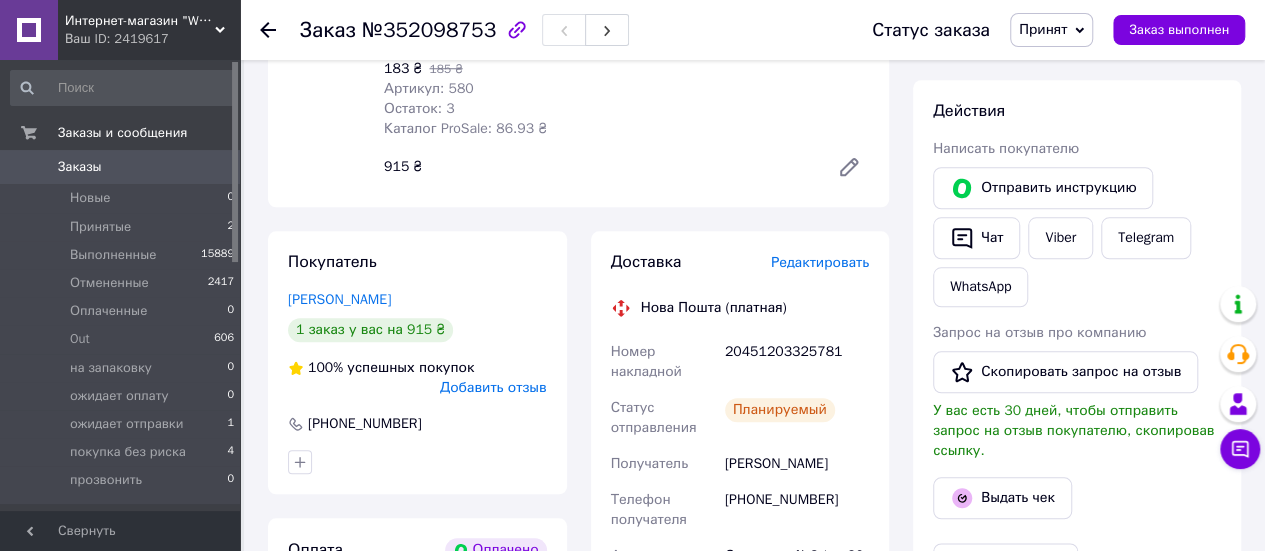 scroll, scrollTop: 900, scrollLeft: 0, axis: vertical 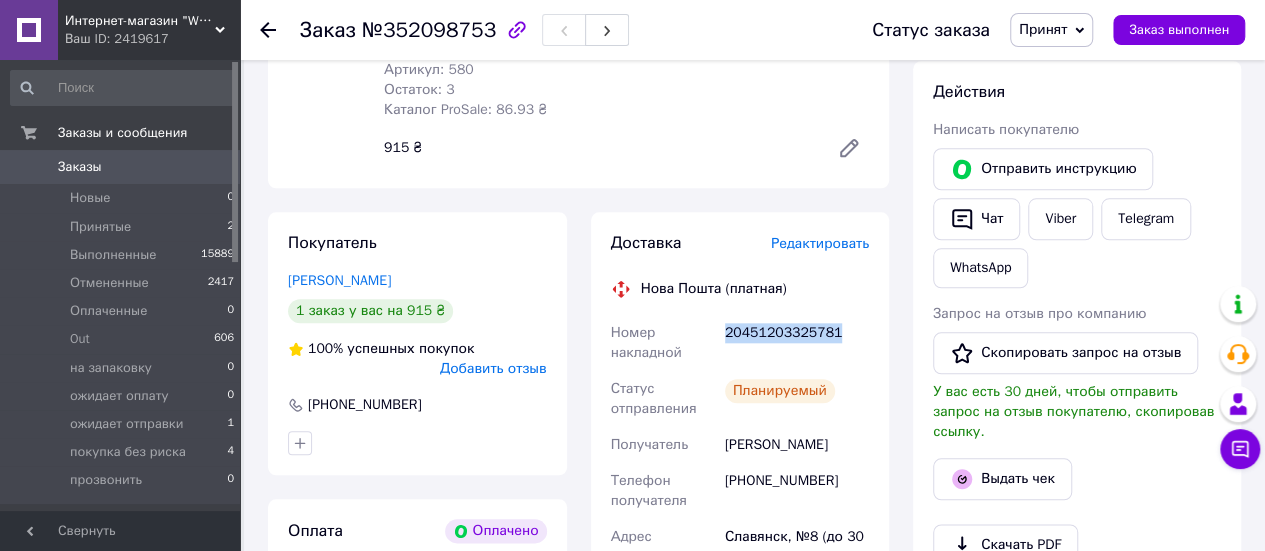 drag, startPoint x: 846, startPoint y: 311, endPoint x: 720, endPoint y: 326, distance: 126.88972 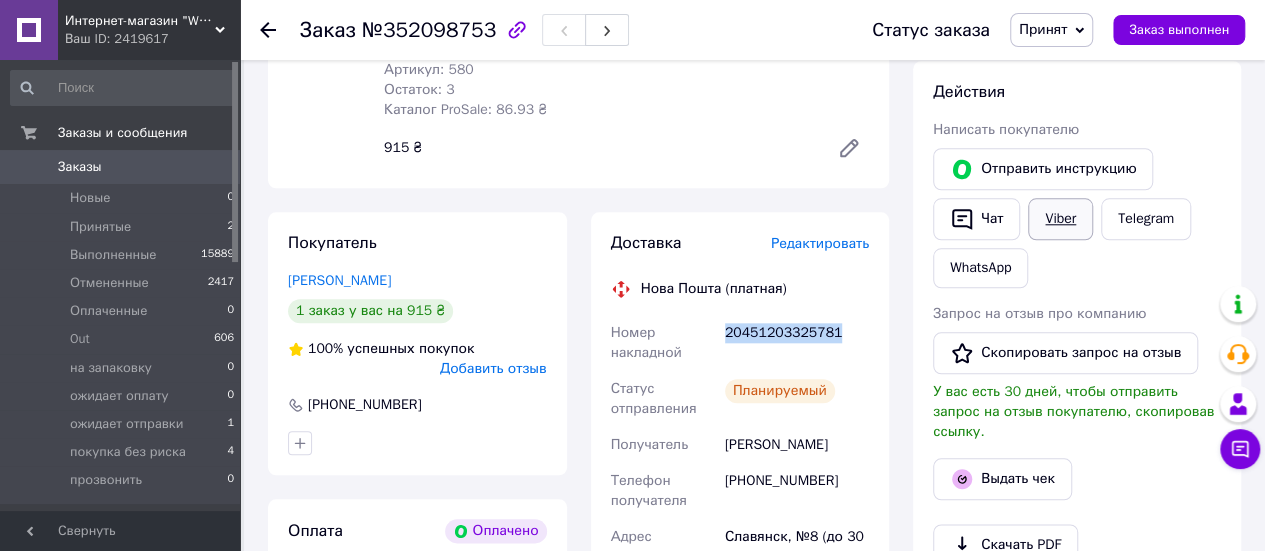 click on "Viber" at bounding box center [1060, 219] 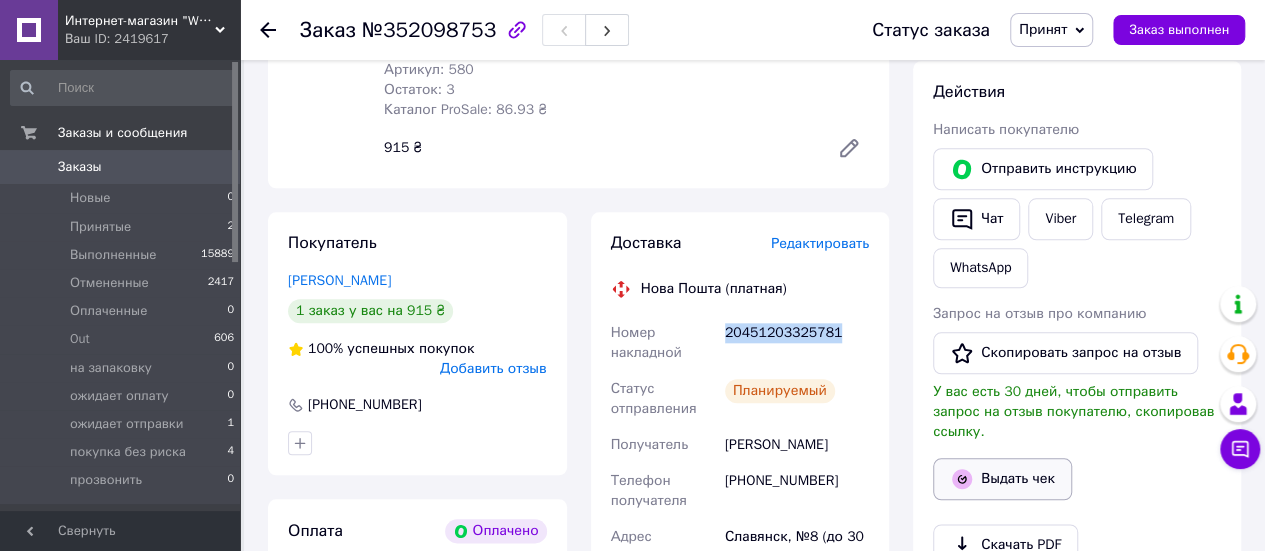 click on "Выдать чек" at bounding box center (1002, 479) 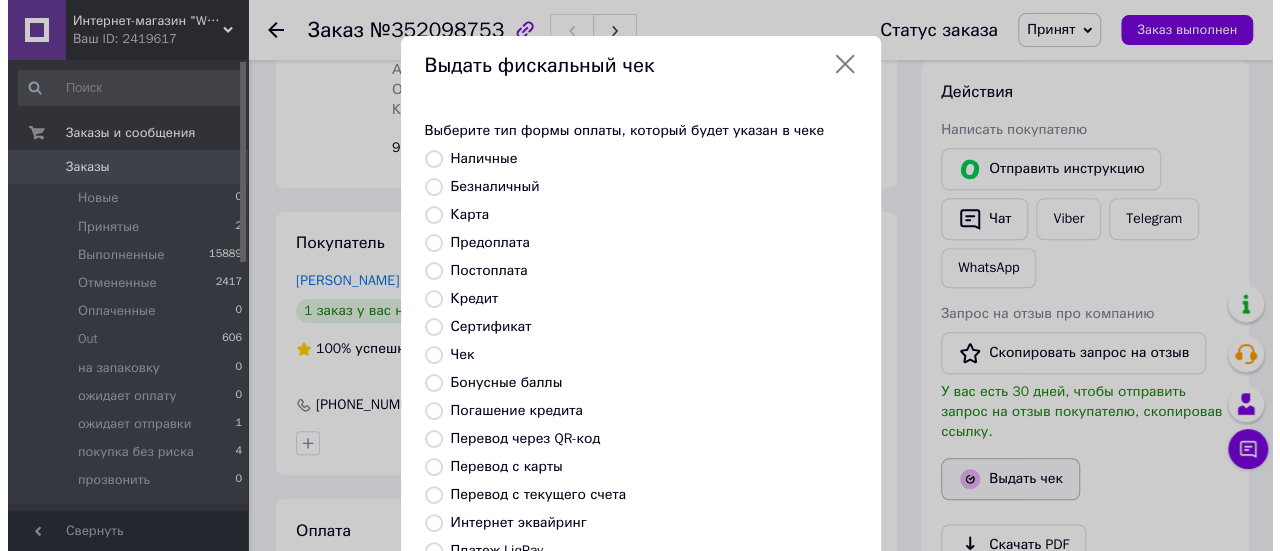 scroll, scrollTop: 880, scrollLeft: 0, axis: vertical 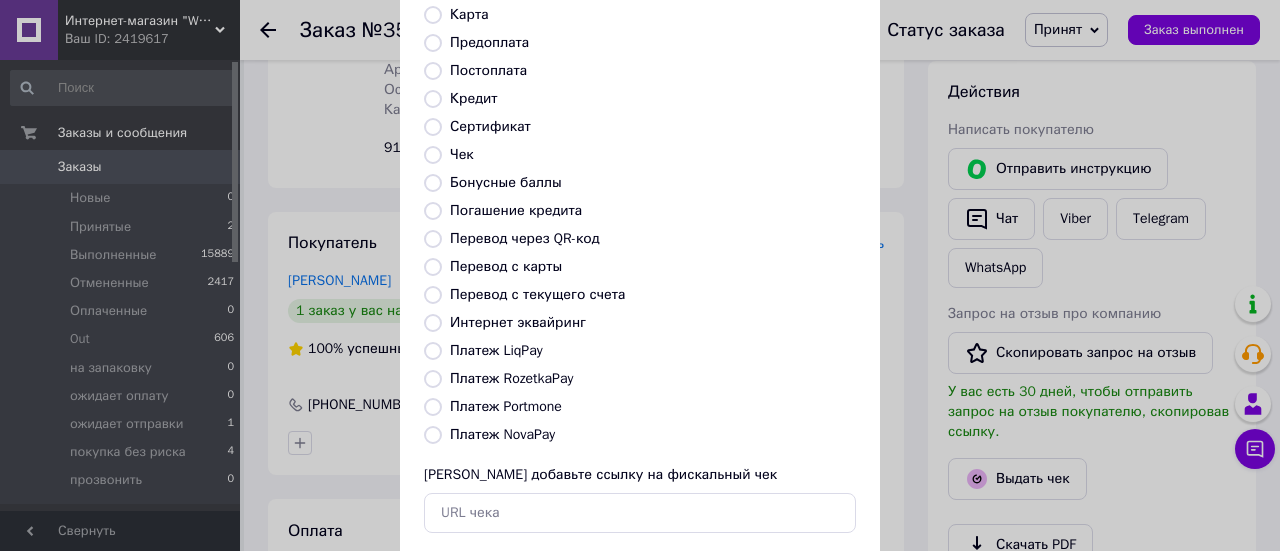 click on "Платеж RozetkaPay" at bounding box center [433, 379] 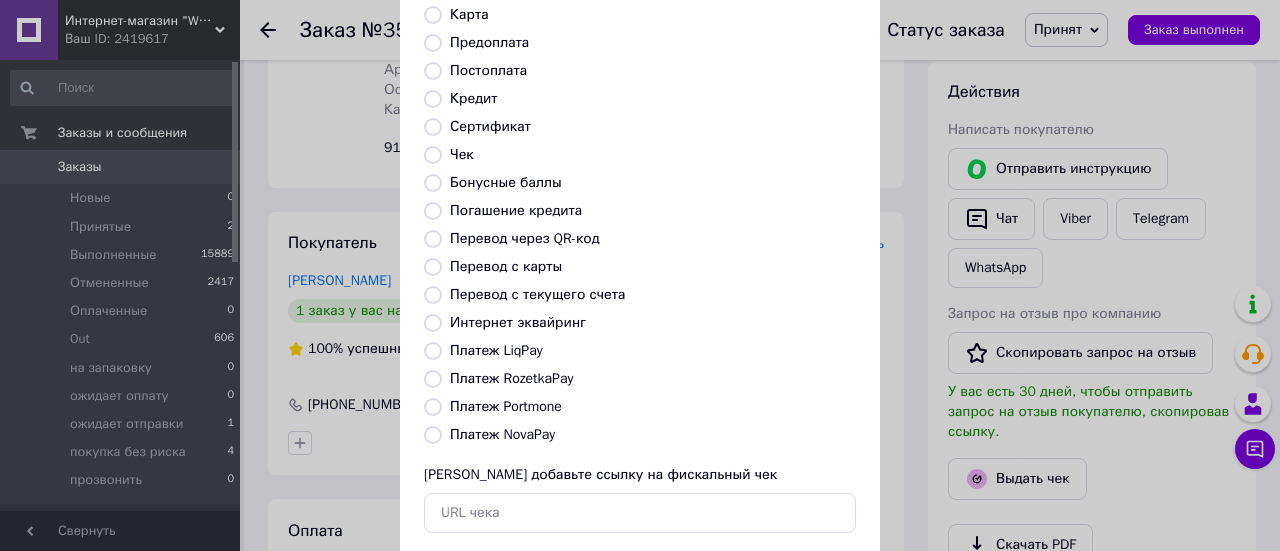 radio on "true" 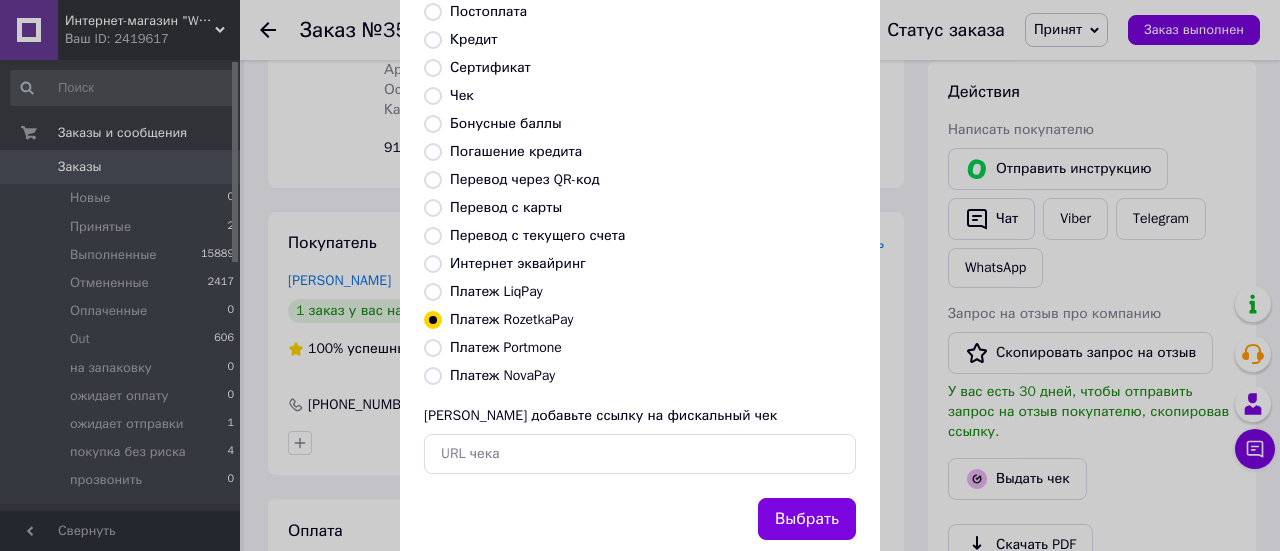 scroll, scrollTop: 306, scrollLeft: 0, axis: vertical 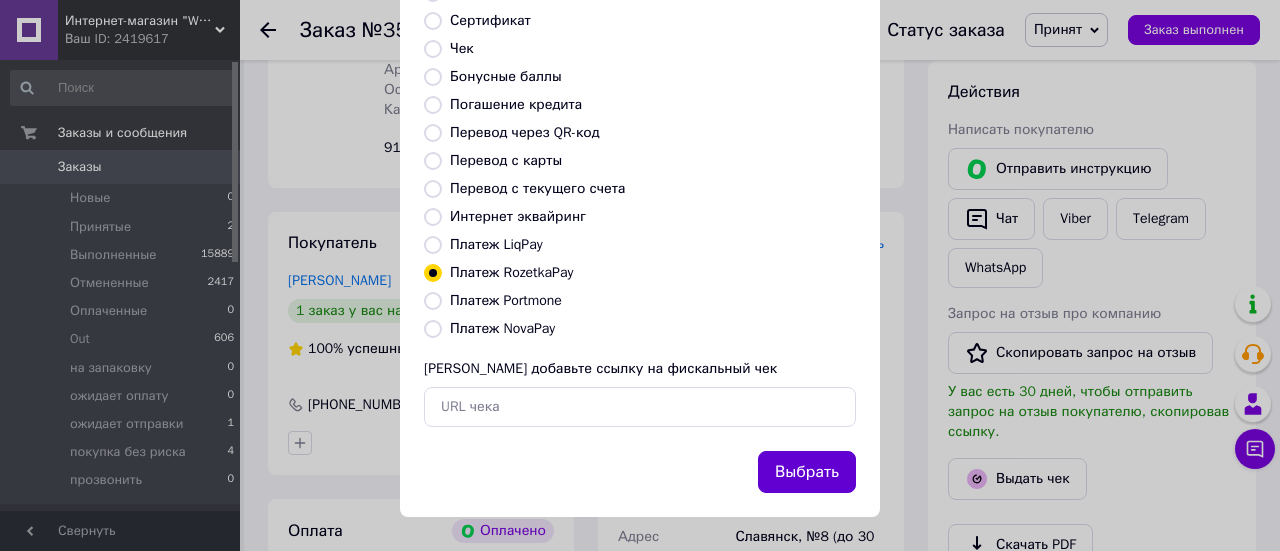 click on "Выбрать" at bounding box center (807, 472) 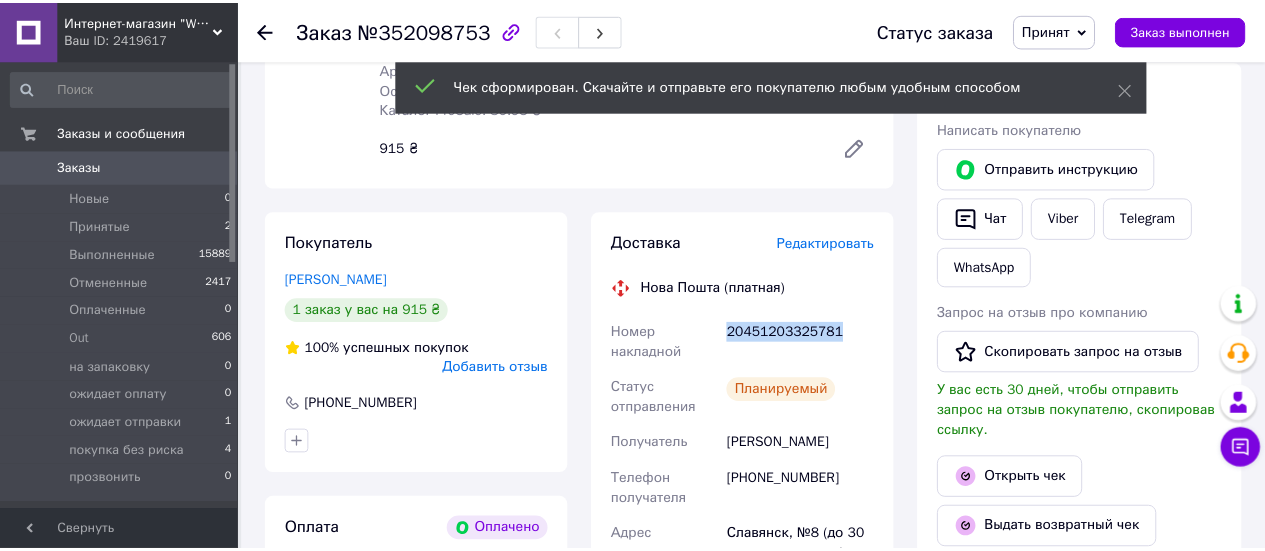 scroll, scrollTop: 900, scrollLeft: 0, axis: vertical 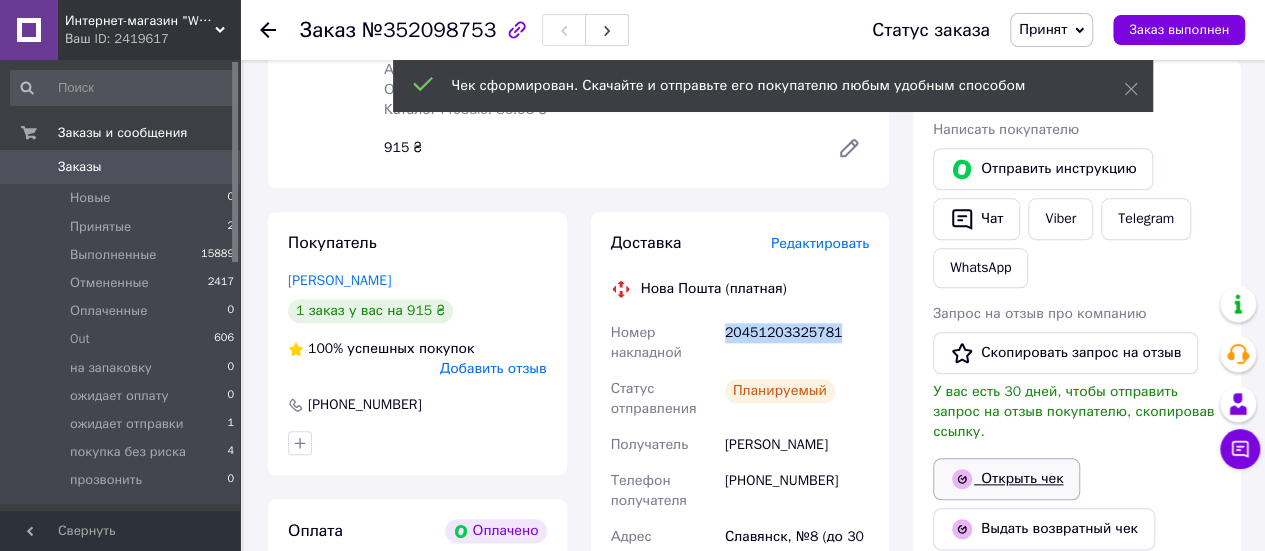 click on "Открыть чек" at bounding box center (1006, 479) 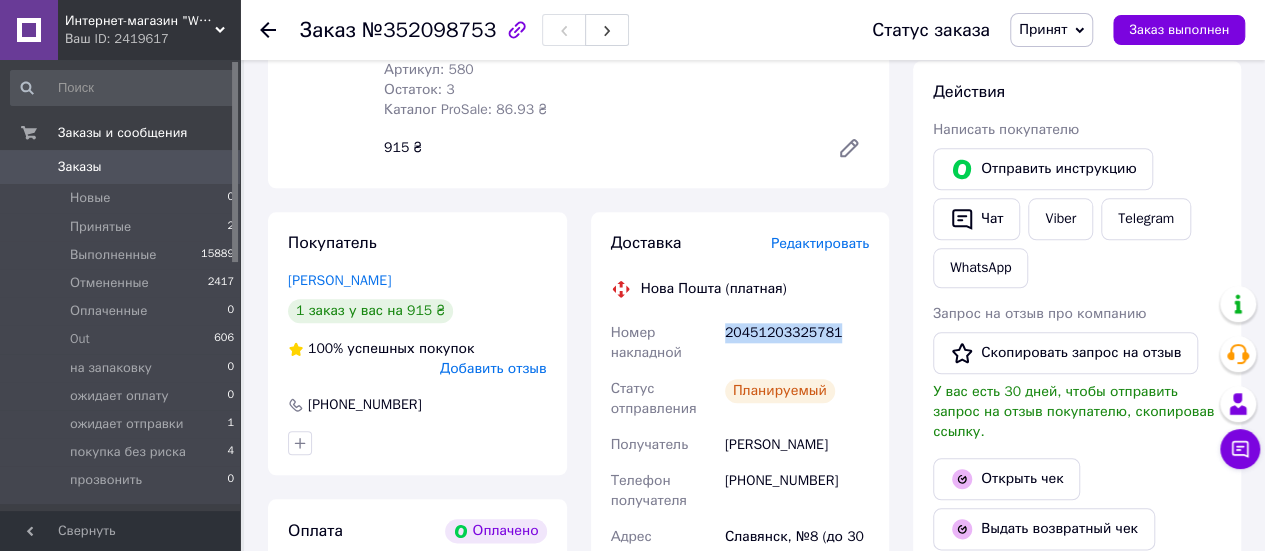click on "Принят" at bounding box center [1051, 30] 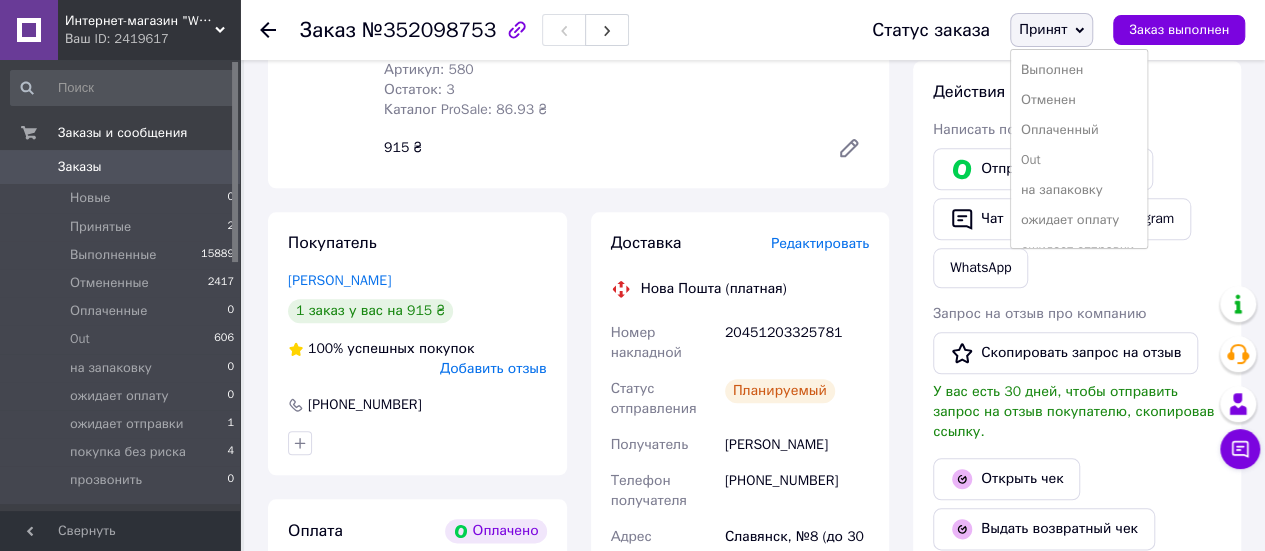 drag, startPoint x: 1064, startPoint y: 187, endPoint x: 1048, endPoint y: 201, distance: 21.260292 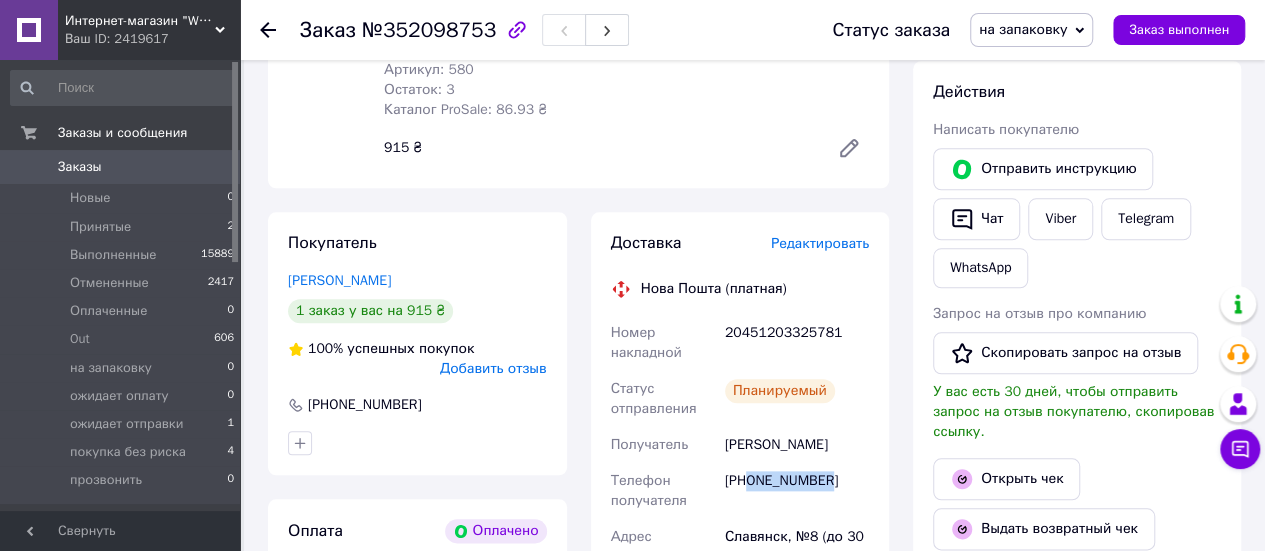 drag, startPoint x: 754, startPoint y: 461, endPoint x: 851, endPoint y: 457, distance: 97.082436 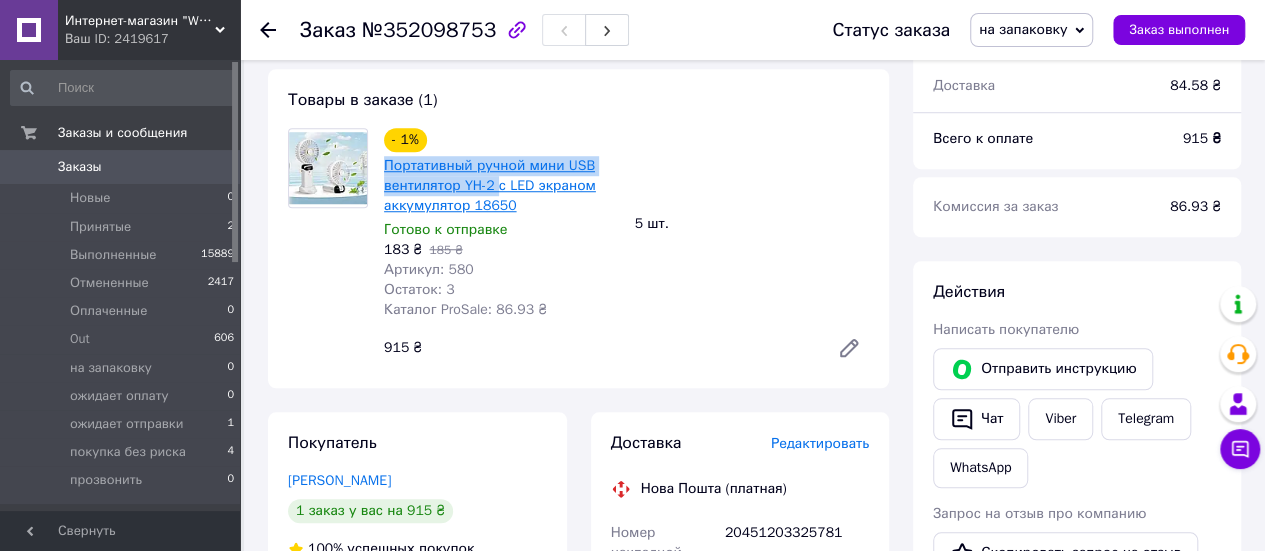 drag, startPoint x: 380, startPoint y: 139, endPoint x: 498, endPoint y: 167, distance: 121.27654 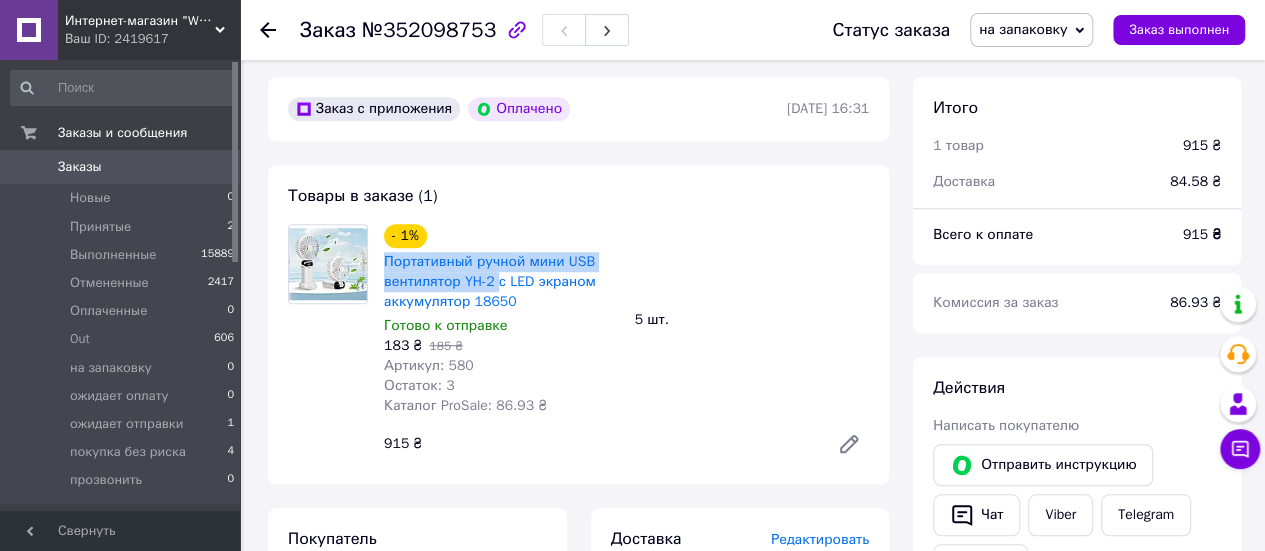 scroll, scrollTop: 600, scrollLeft: 0, axis: vertical 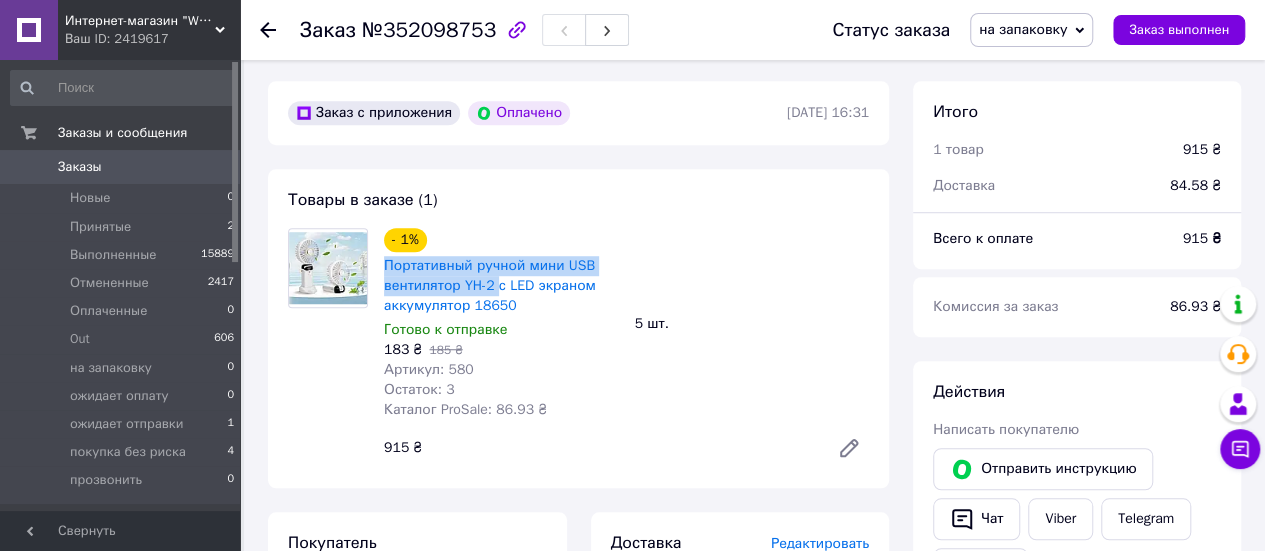 click on "на запаковку" at bounding box center (1023, 29) 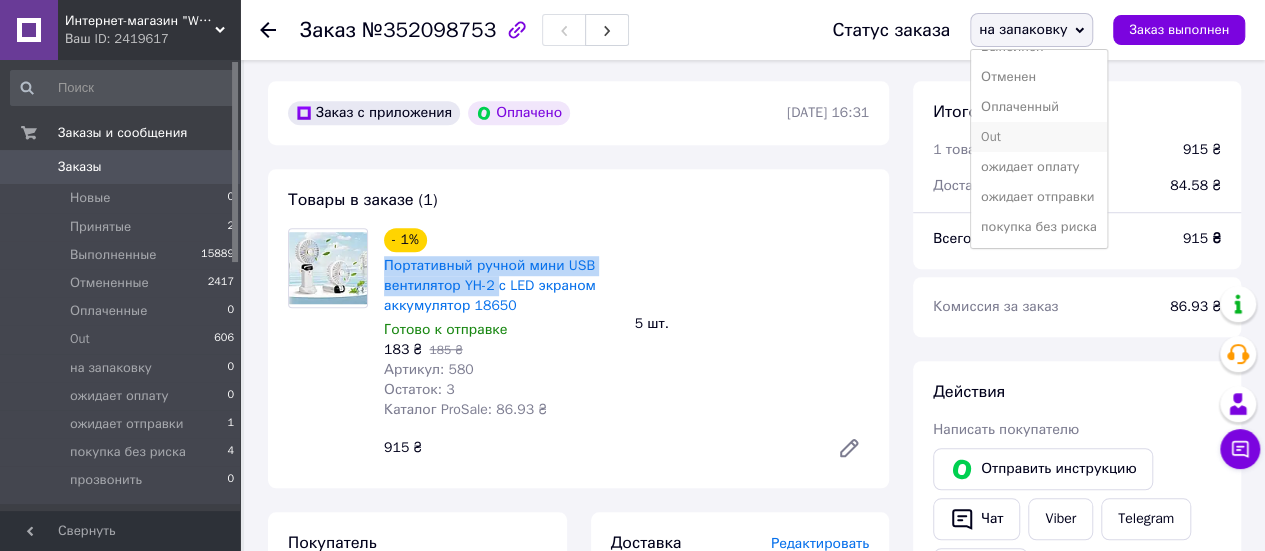 scroll, scrollTop: 81, scrollLeft: 0, axis: vertical 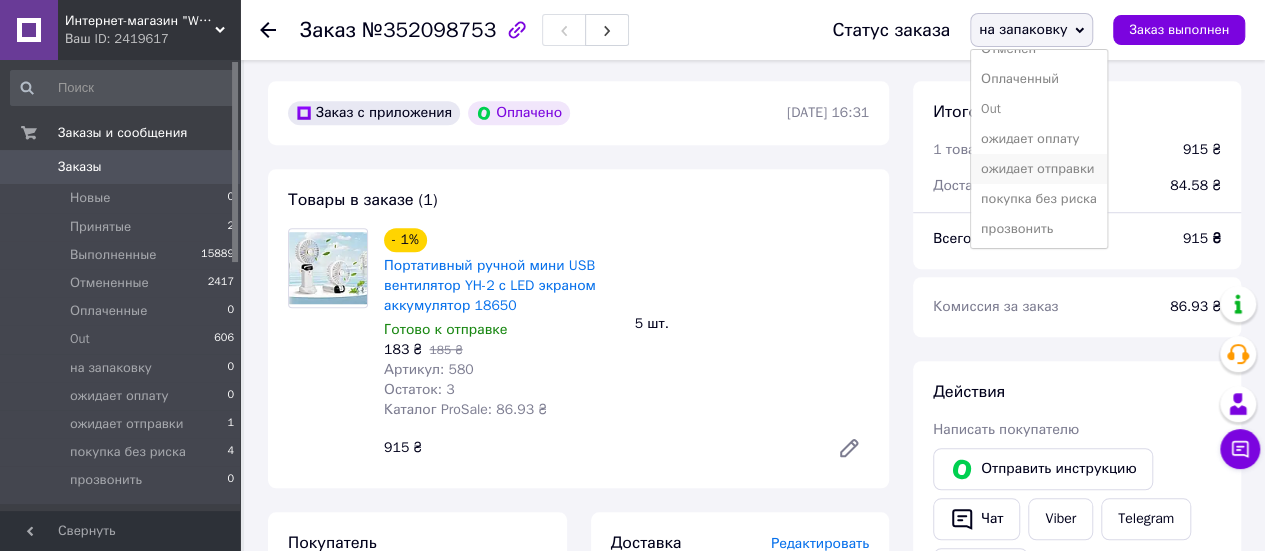 click on "ожидает отправки" at bounding box center [1039, 169] 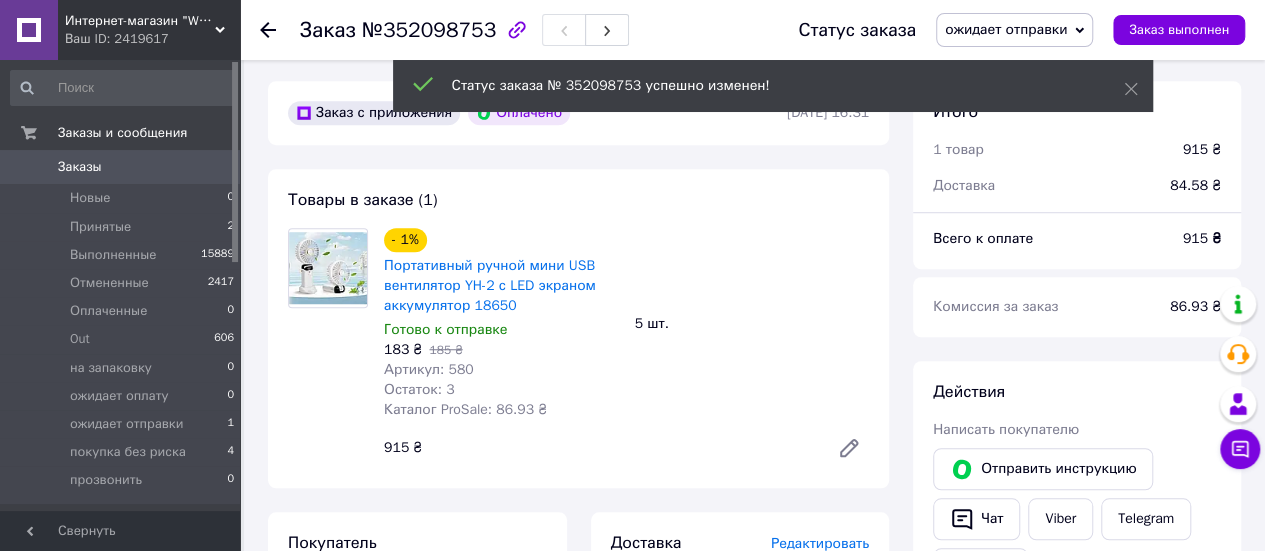 click 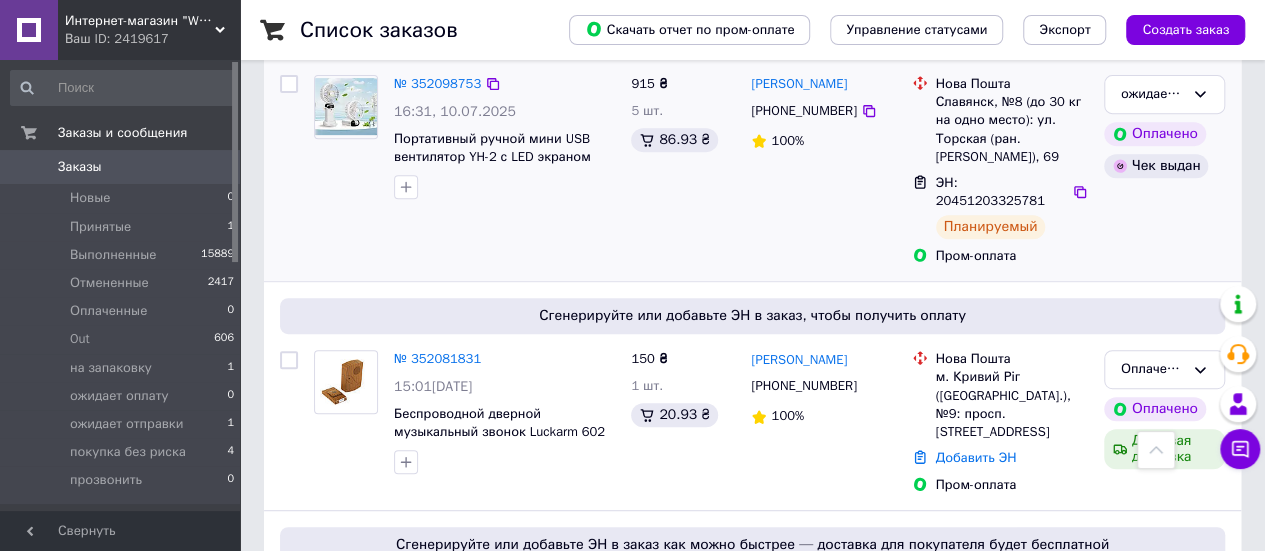 scroll, scrollTop: 400, scrollLeft: 0, axis: vertical 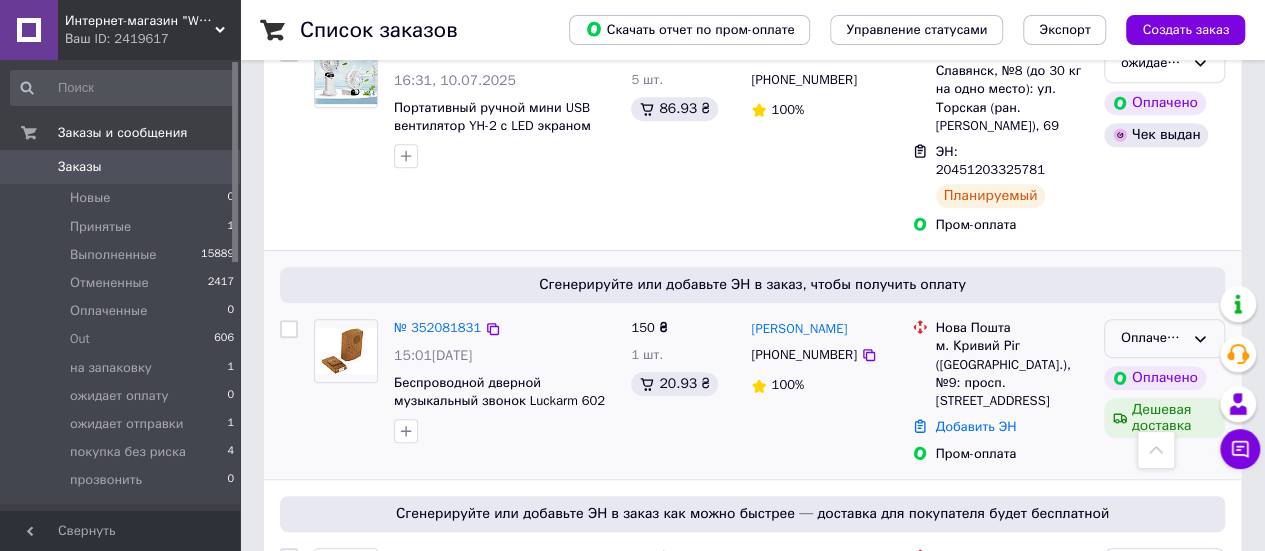 drag, startPoint x: 1155, startPoint y: 307, endPoint x: 1152, endPoint y: 317, distance: 10.440307 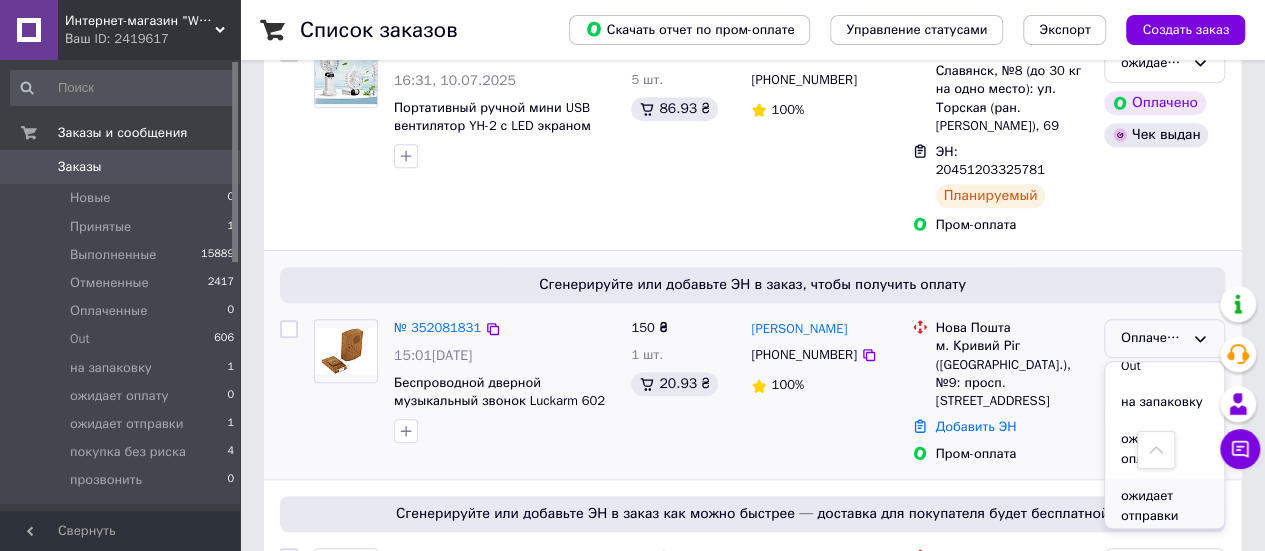 scroll, scrollTop: 200, scrollLeft: 0, axis: vertical 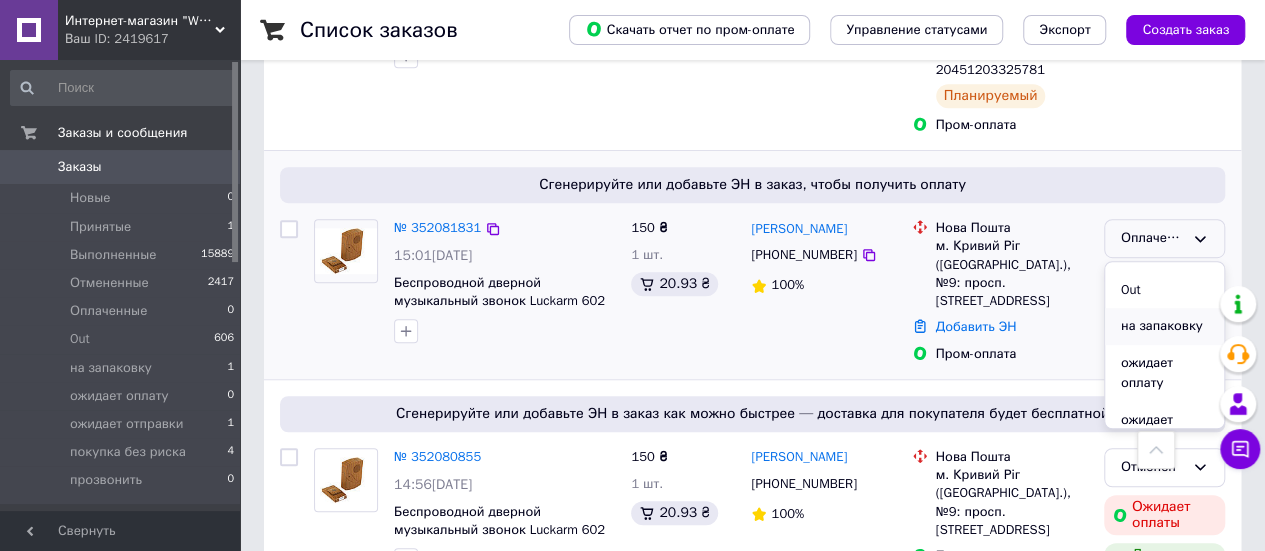 click on "на запаковку" at bounding box center [1164, 326] 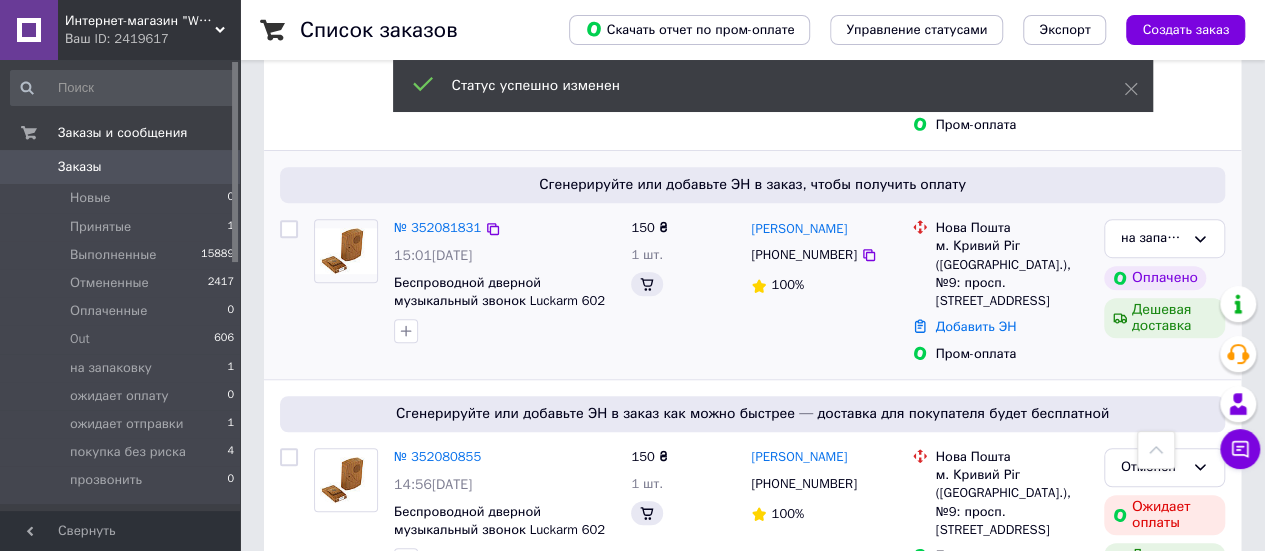scroll, scrollTop: 500, scrollLeft: 0, axis: vertical 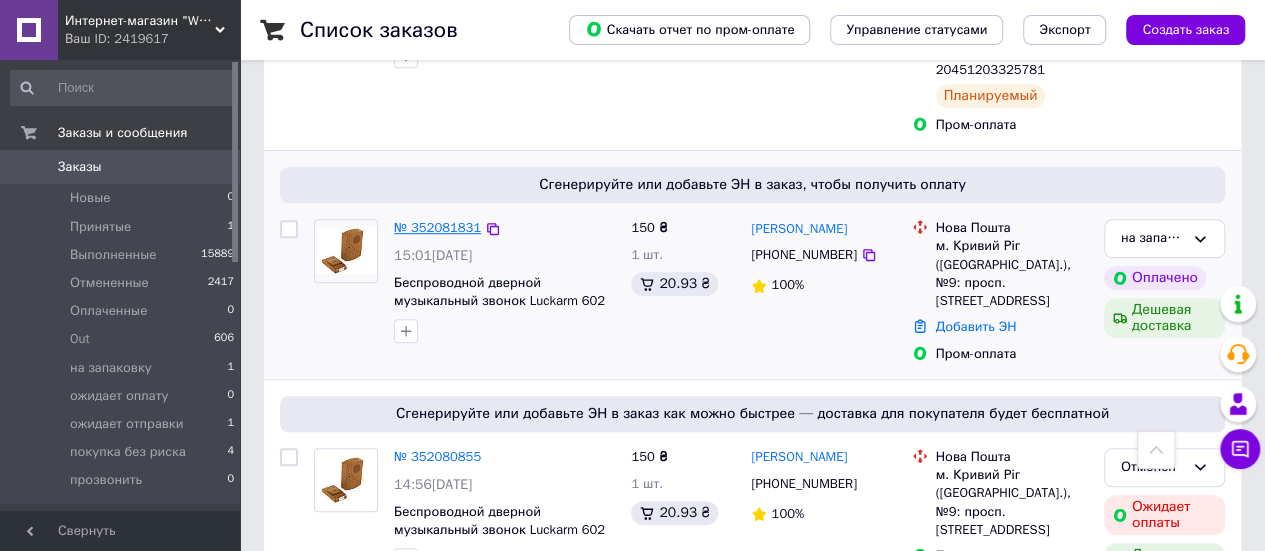 click on "№ 352081831" at bounding box center (437, 227) 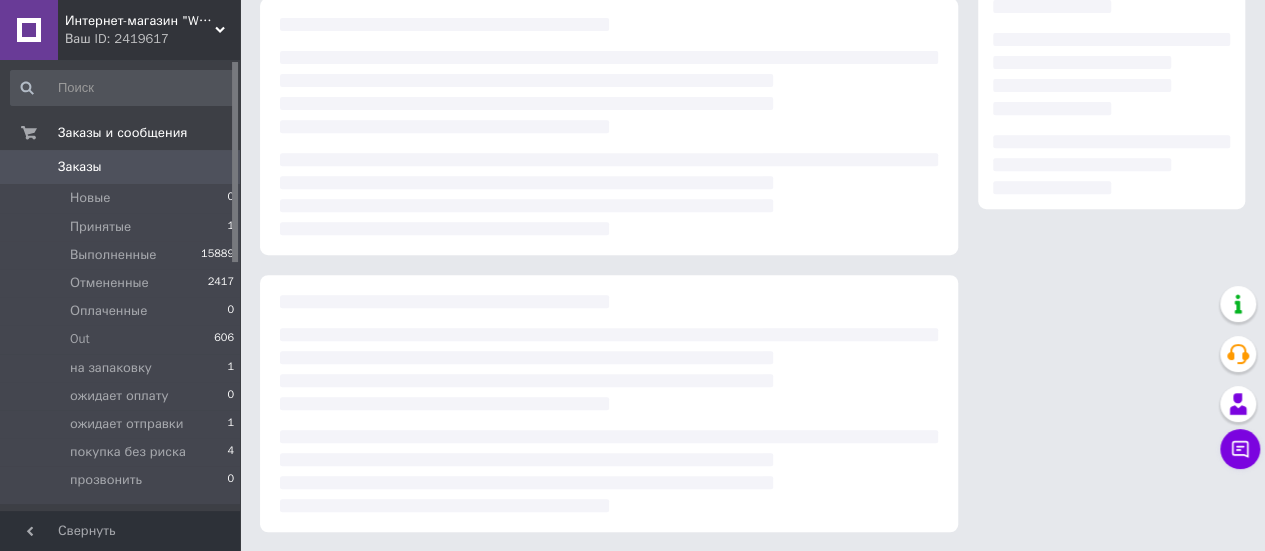 scroll, scrollTop: 500, scrollLeft: 0, axis: vertical 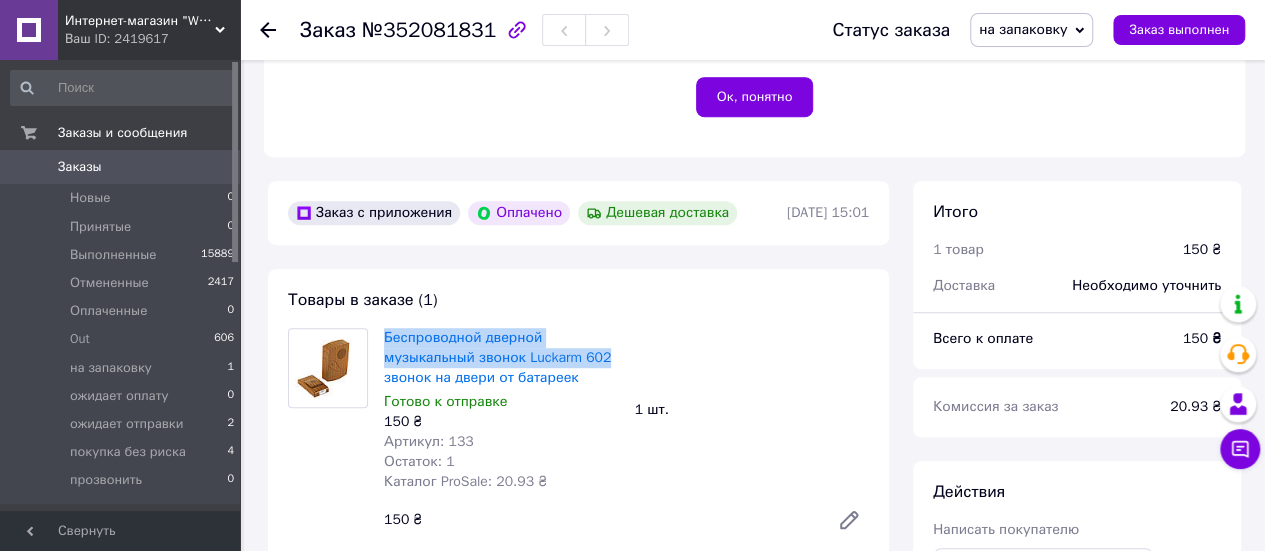 drag, startPoint x: 379, startPoint y: 313, endPoint x: 611, endPoint y: 343, distance: 233.93161 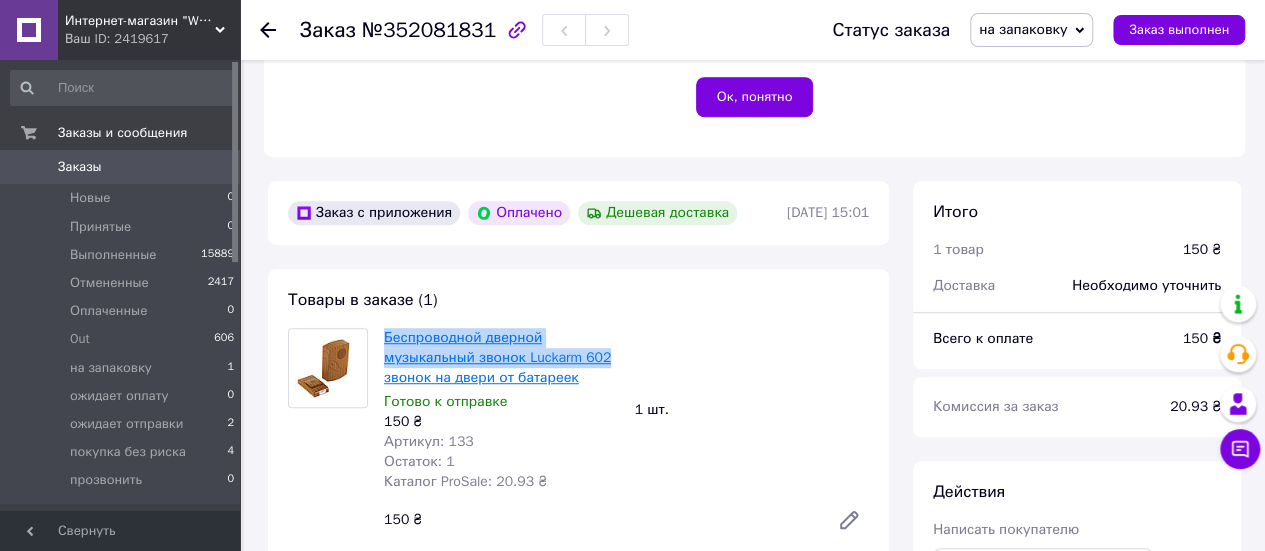 copy on "Беспроводной дверной музыкальный звонок Luckarm 602" 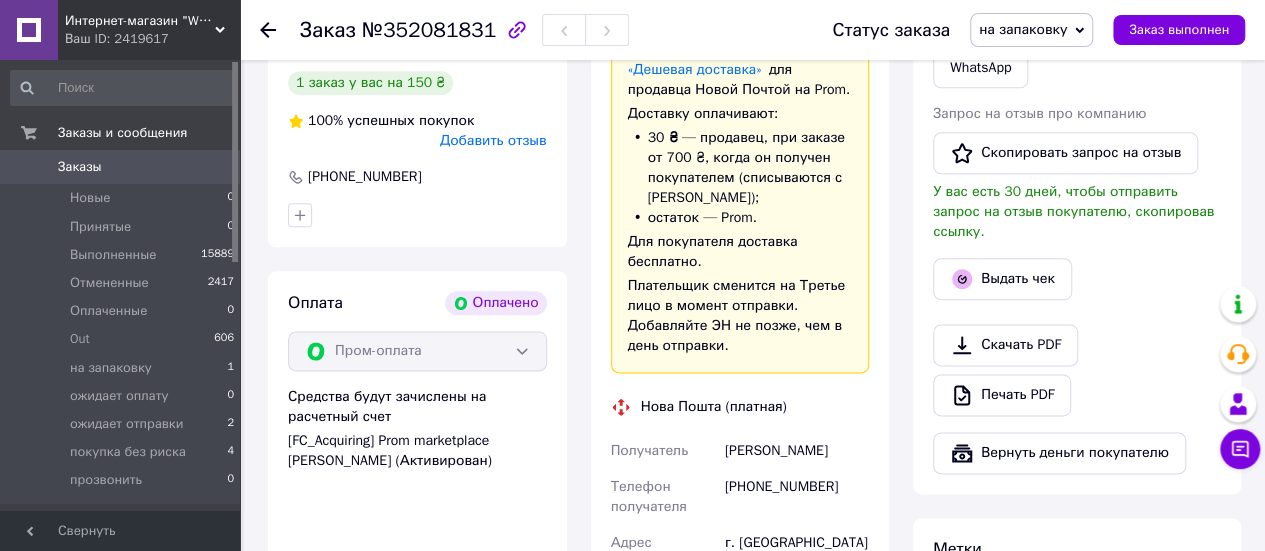 scroll, scrollTop: 1200, scrollLeft: 0, axis: vertical 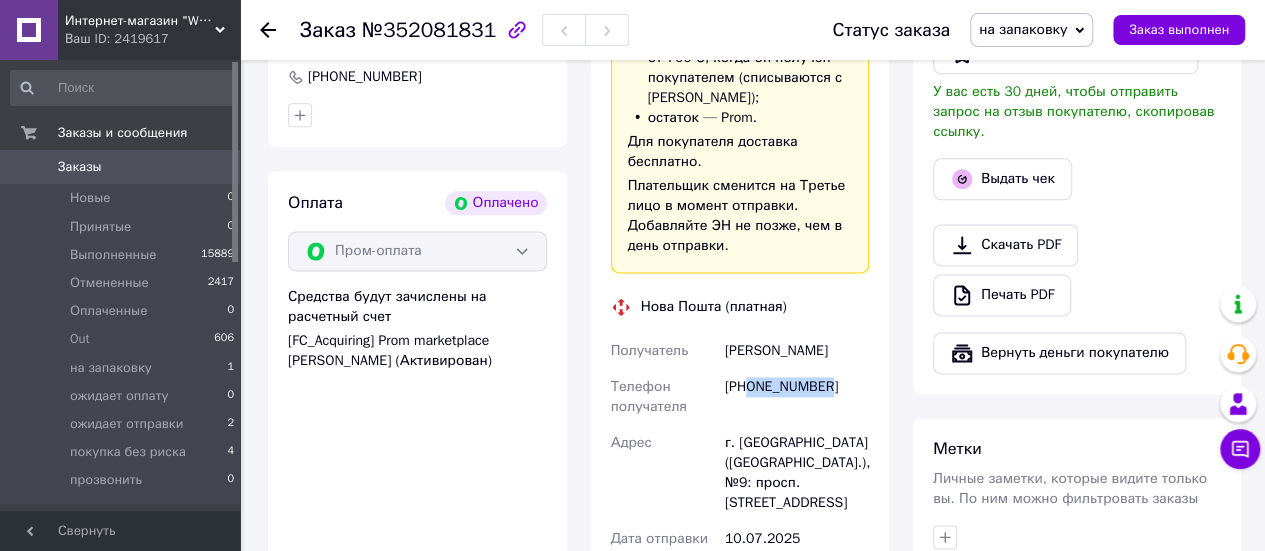 drag, startPoint x: 750, startPoint y: 369, endPoint x: 845, endPoint y: 378, distance: 95.42536 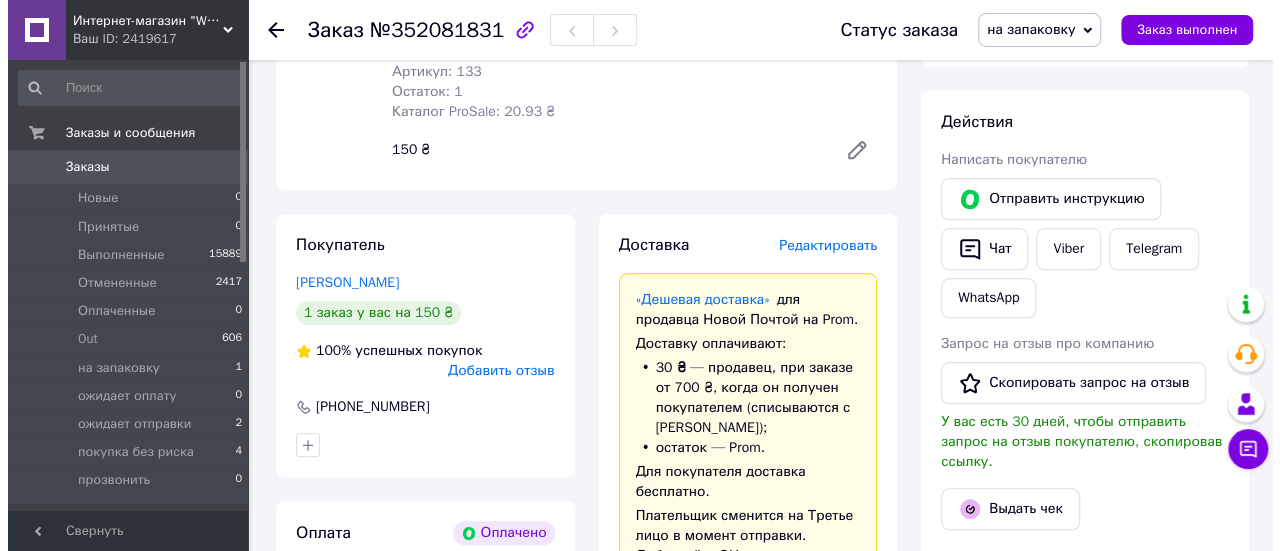 scroll, scrollTop: 800, scrollLeft: 0, axis: vertical 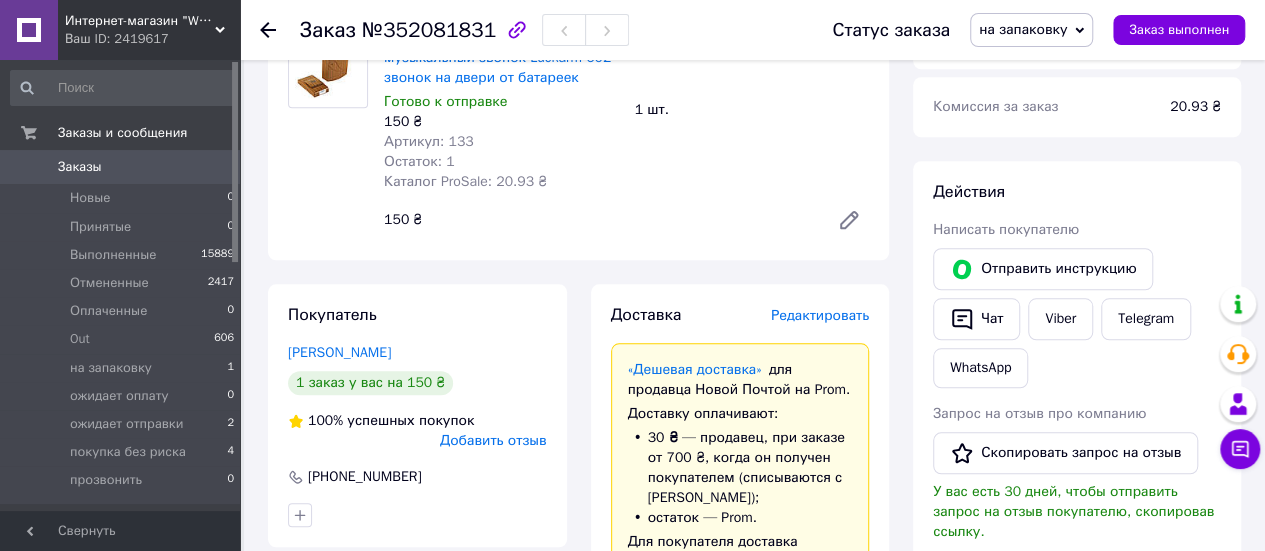 click on "Редактировать" at bounding box center (820, 315) 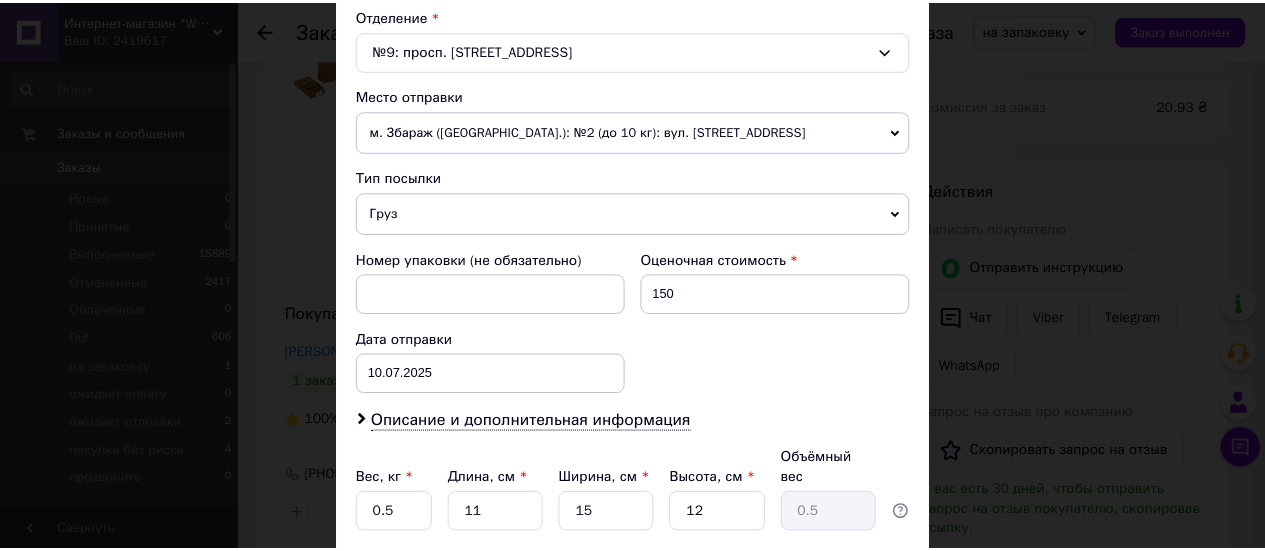 scroll, scrollTop: 768, scrollLeft: 0, axis: vertical 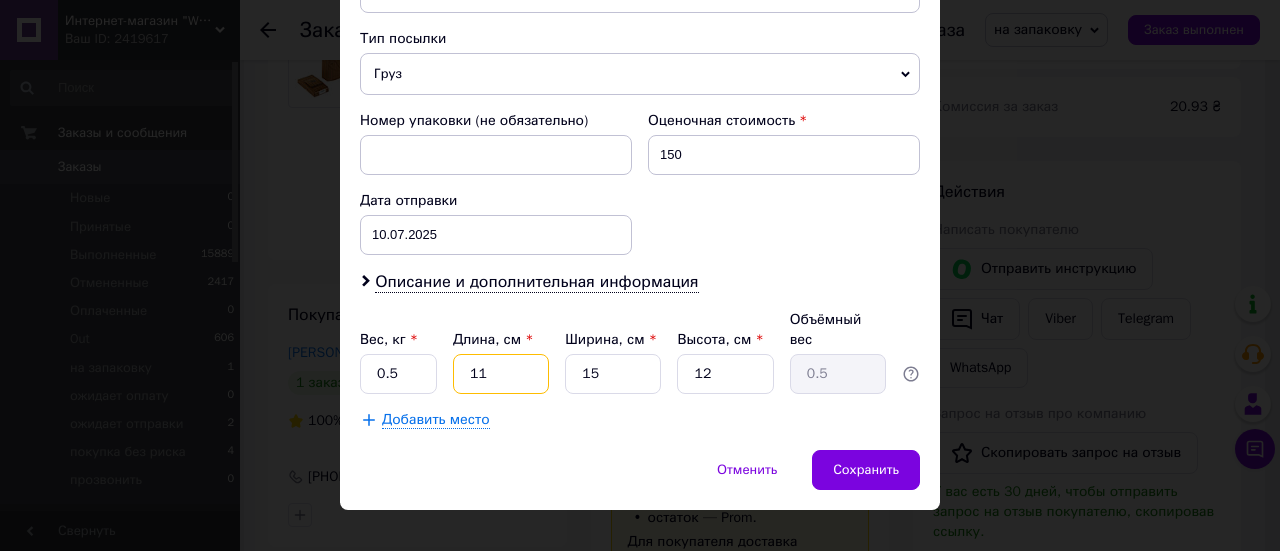 click on "11" at bounding box center (501, 374) 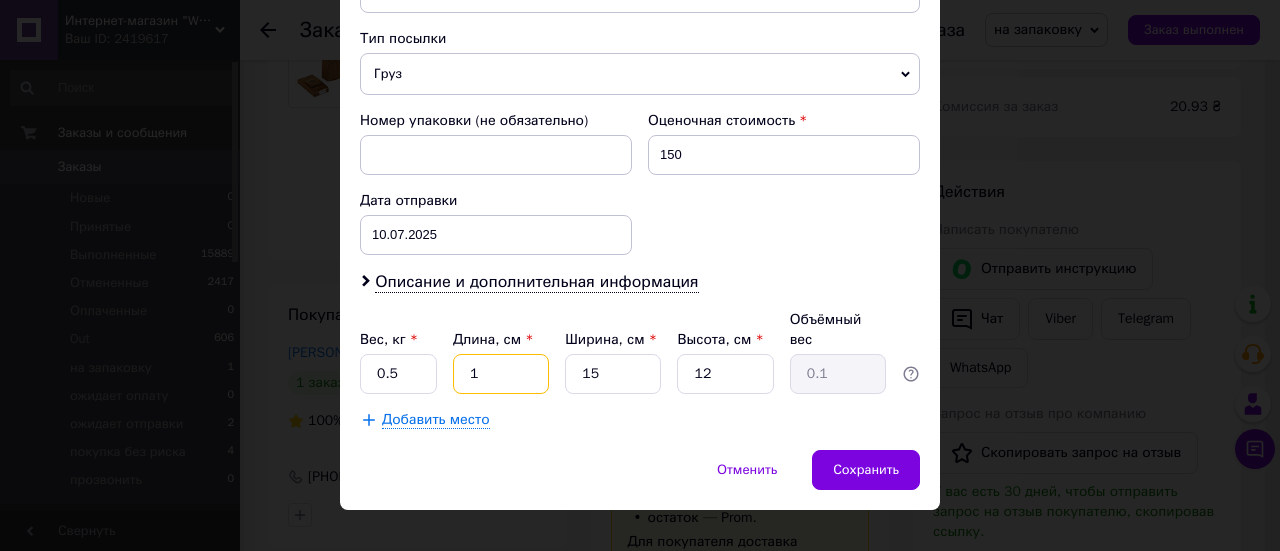 type on "17" 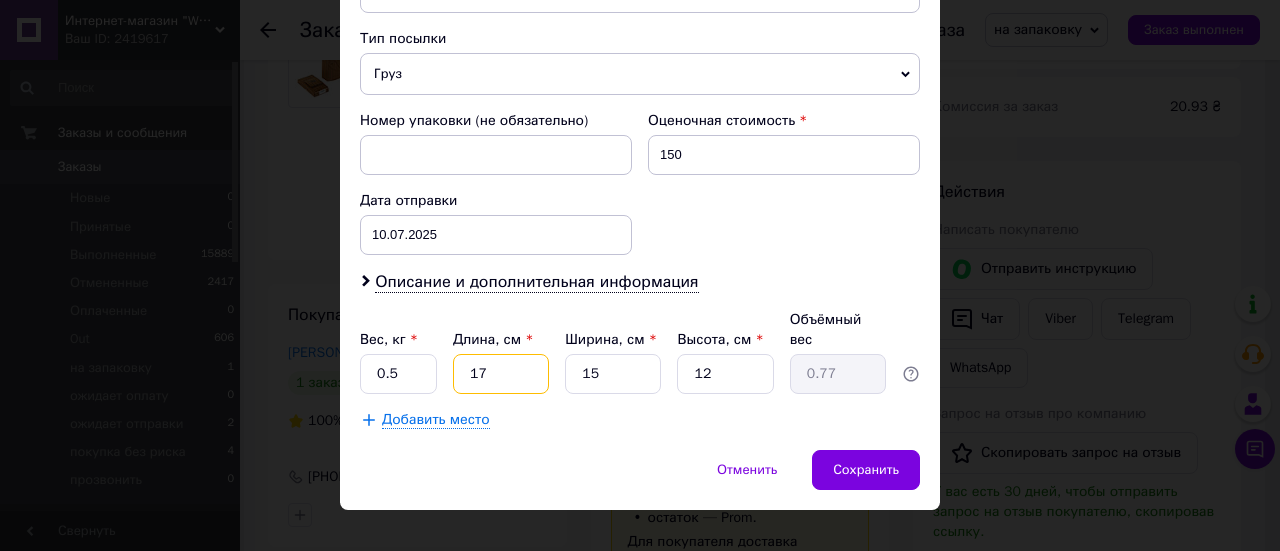 type on "17" 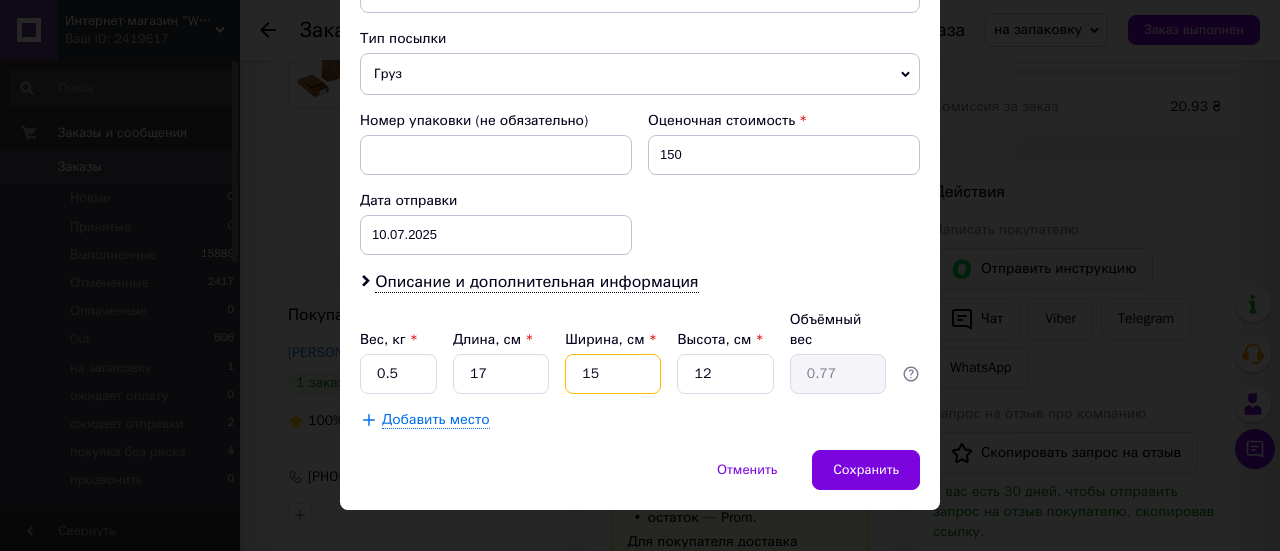 click on "15" at bounding box center [613, 374] 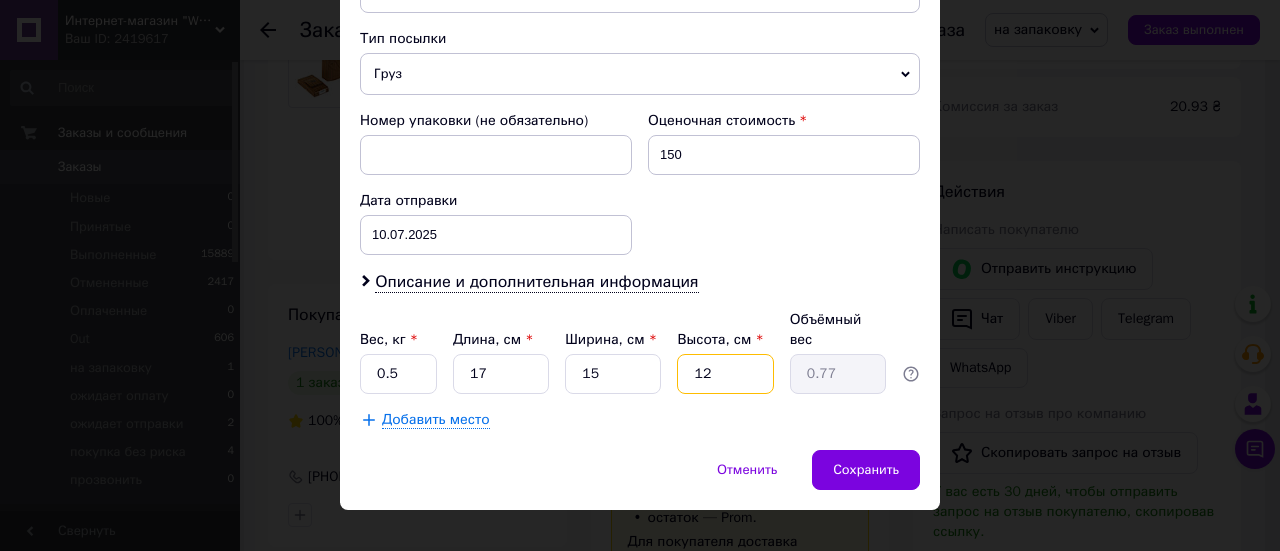 drag, startPoint x: 726, startPoint y: 346, endPoint x: 662, endPoint y: 345, distance: 64.00781 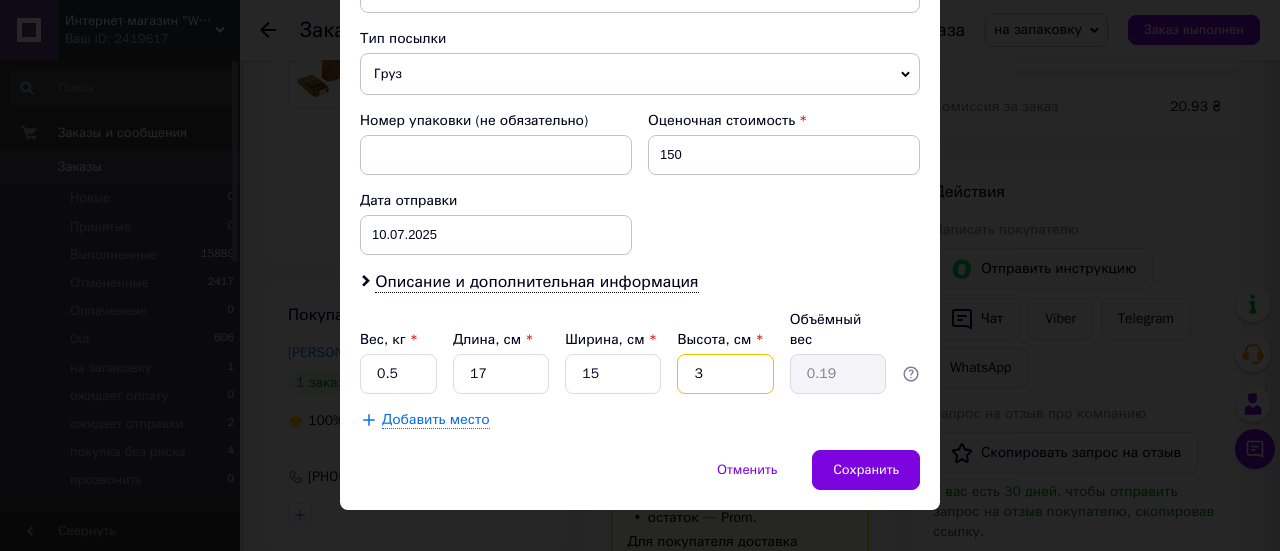 type on "3" 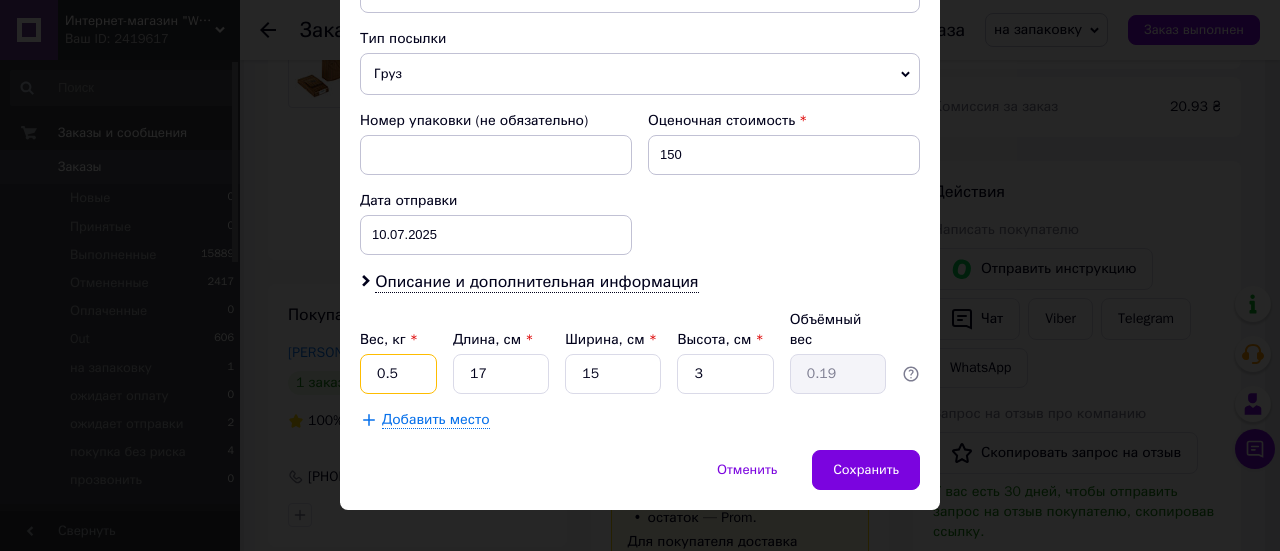 click on "0.5" at bounding box center [398, 374] 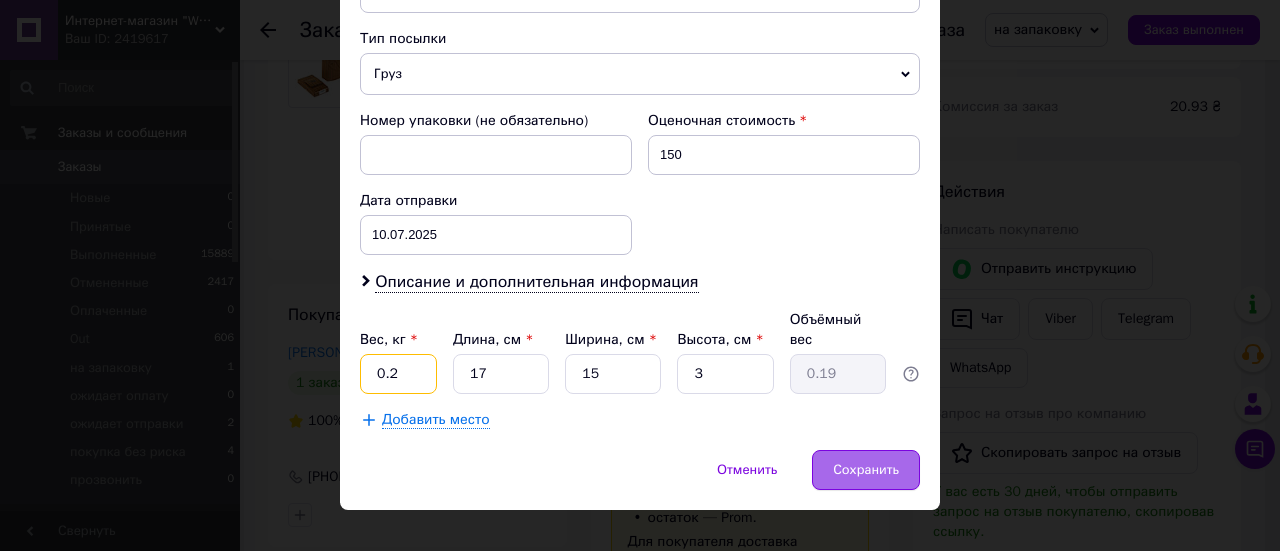 type on "0.2" 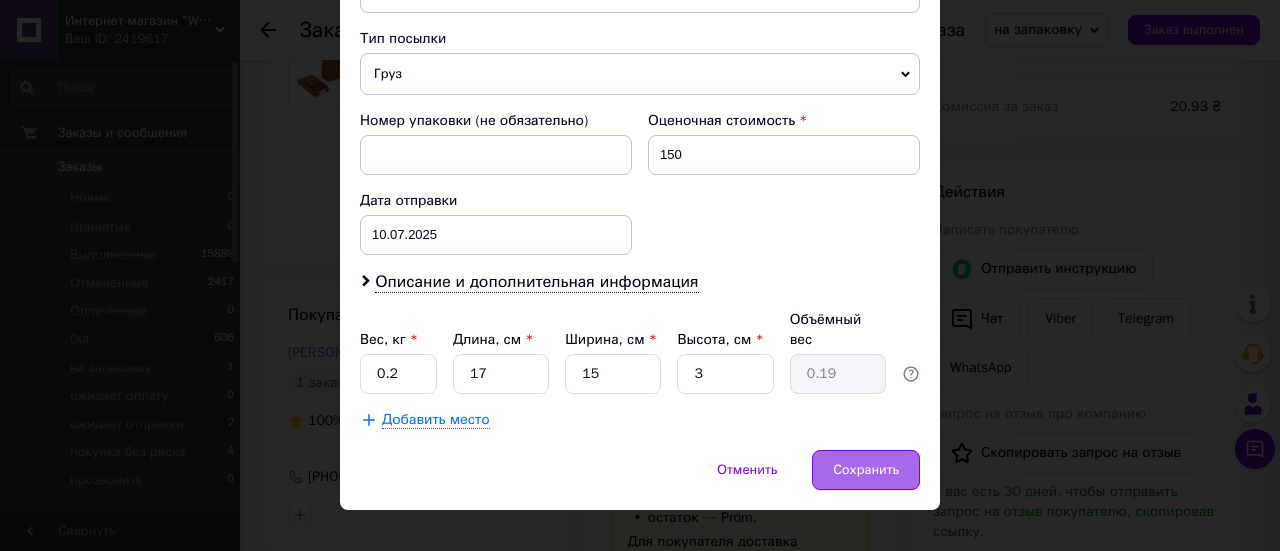 click on "Сохранить" at bounding box center (866, 470) 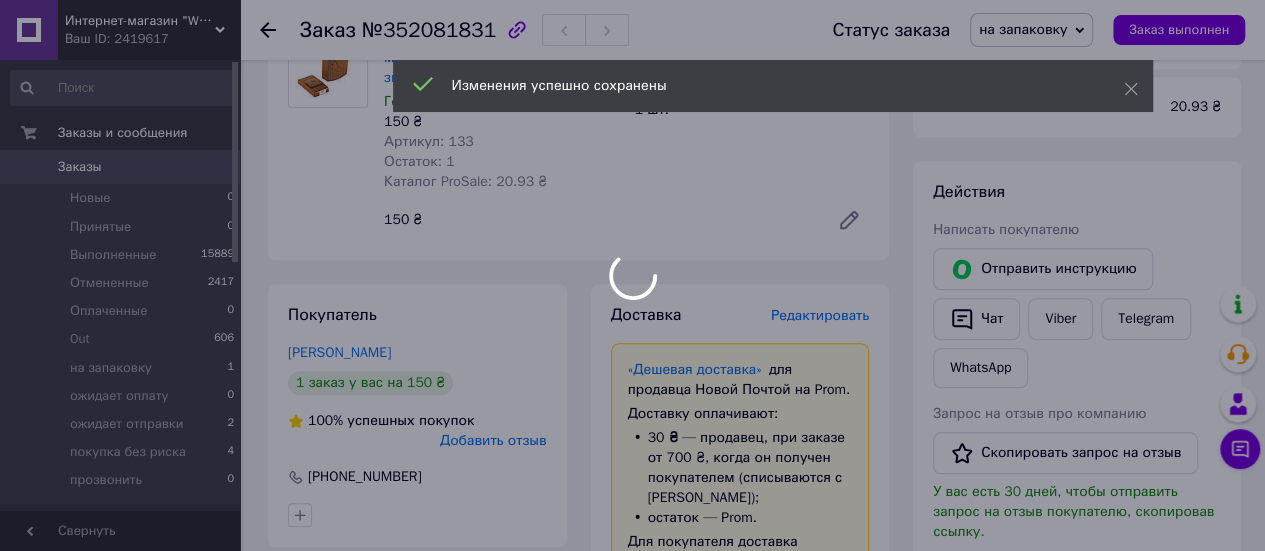 scroll, scrollTop: 125, scrollLeft: 0, axis: vertical 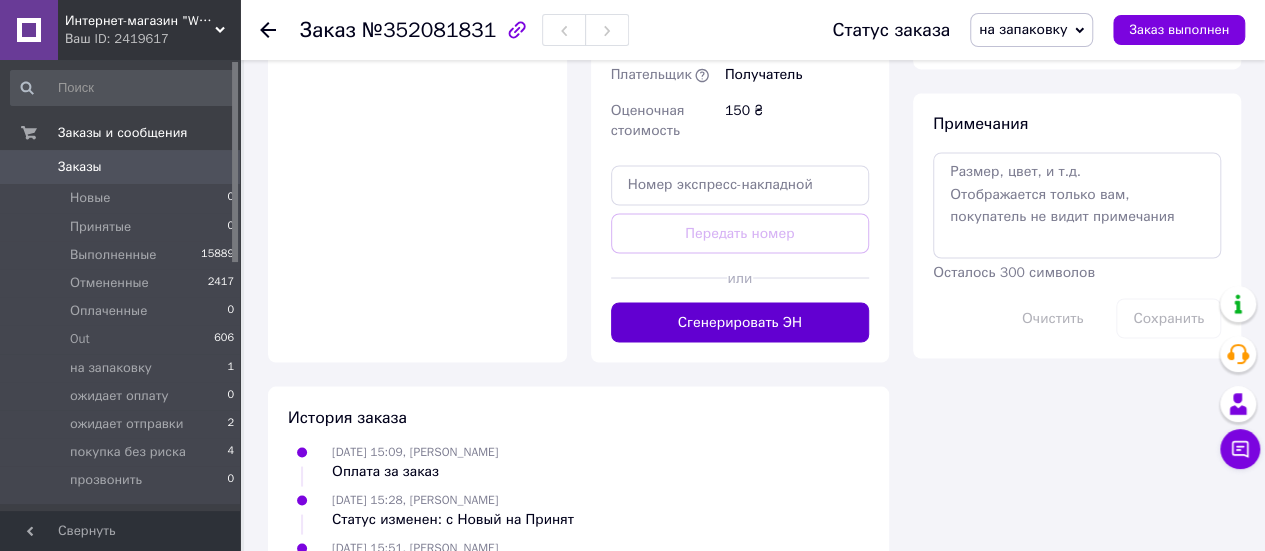 click on "Сгенерировать ЭН" at bounding box center (740, 322) 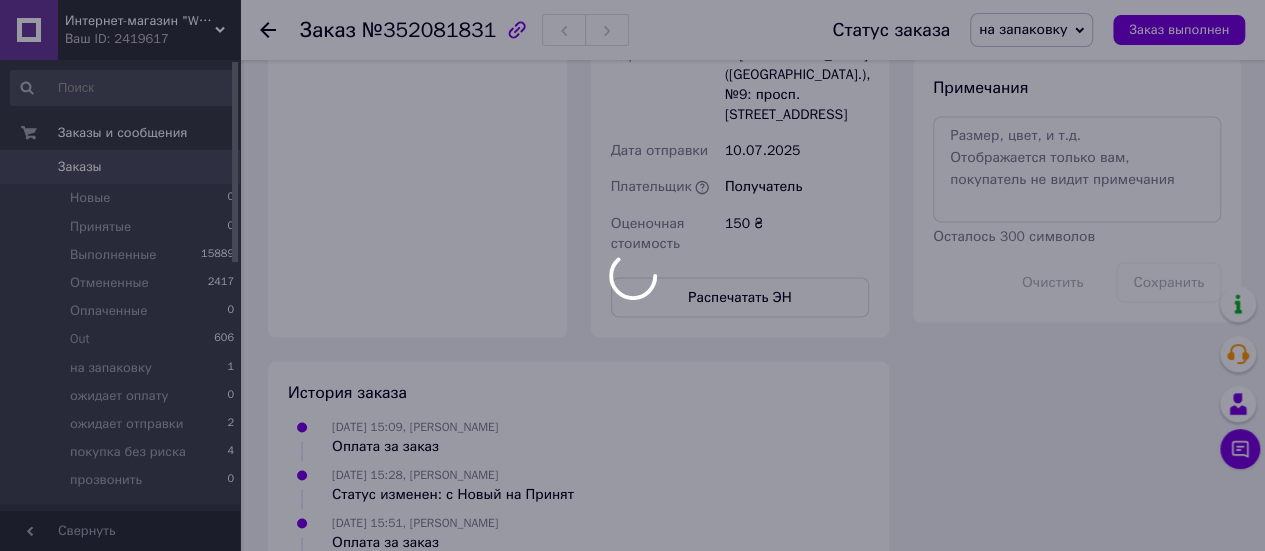 scroll, scrollTop: 222, scrollLeft: 0, axis: vertical 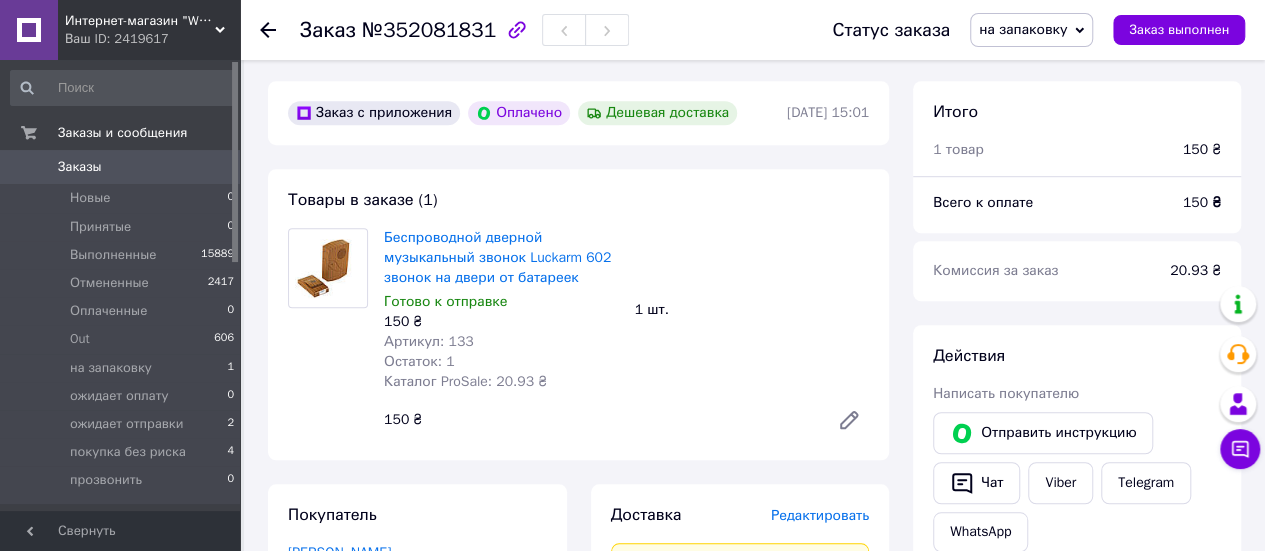 click on "на запаковку" at bounding box center (1023, 29) 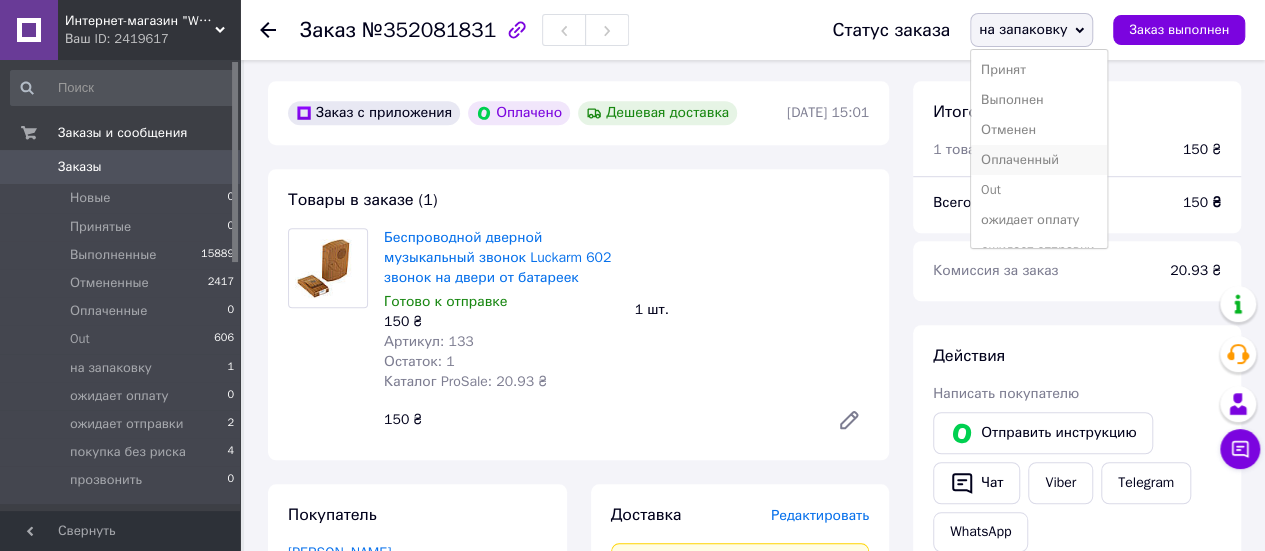 scroll, scrollTop: 81, scrollLeft: 0, axis: vertical 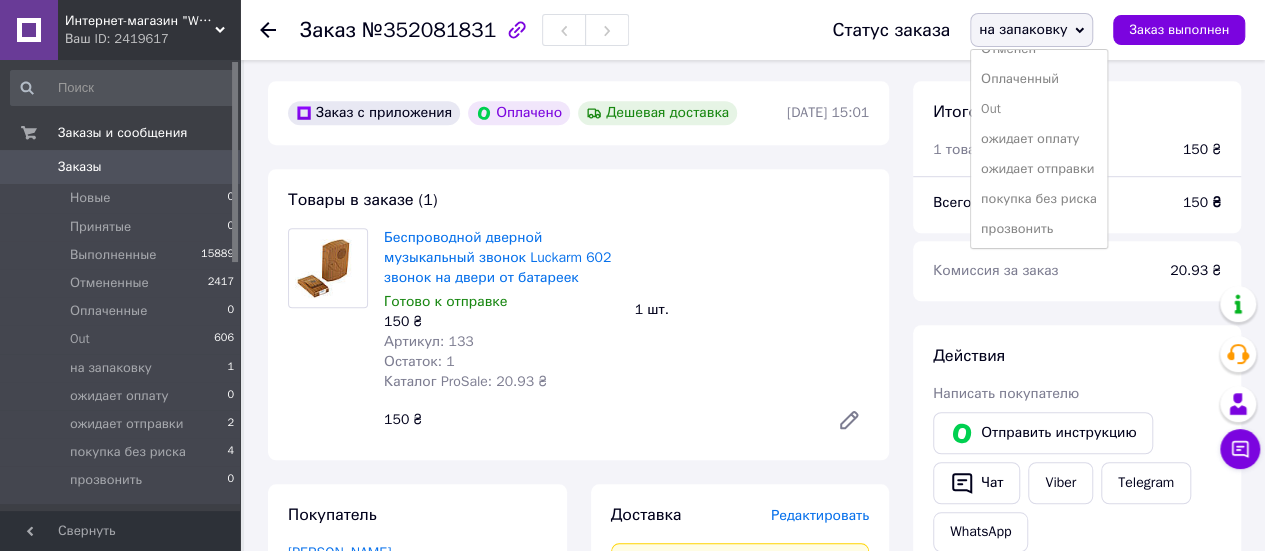 click on "ожидает отправки" at bounding box center (1039, 169) 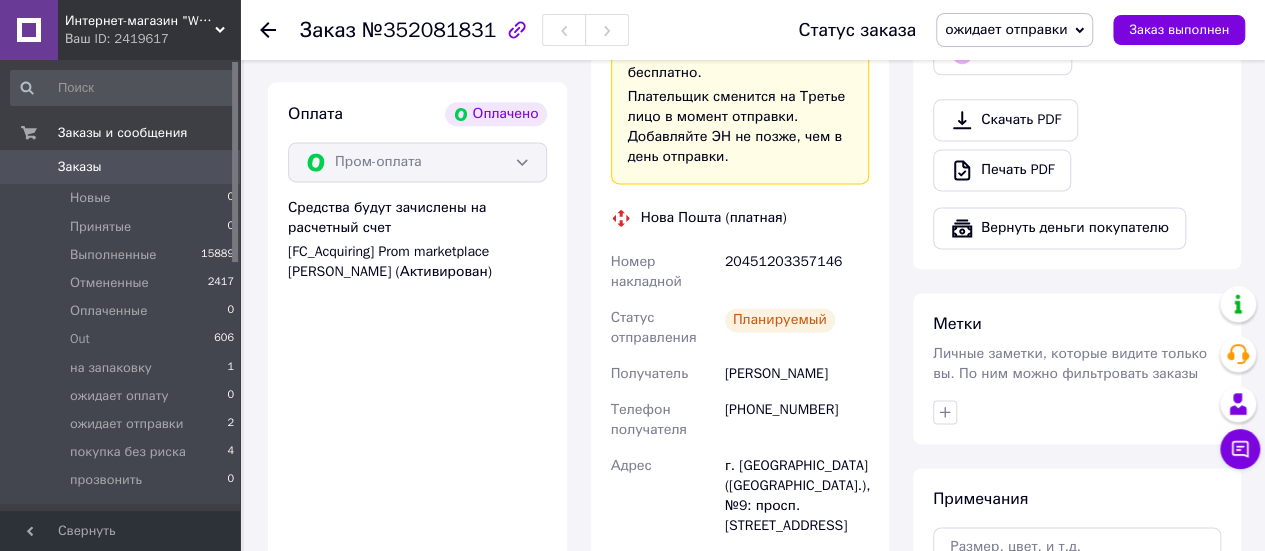 scroll, scrollTop: 1300, scrollLeft: 0, axis: vertical 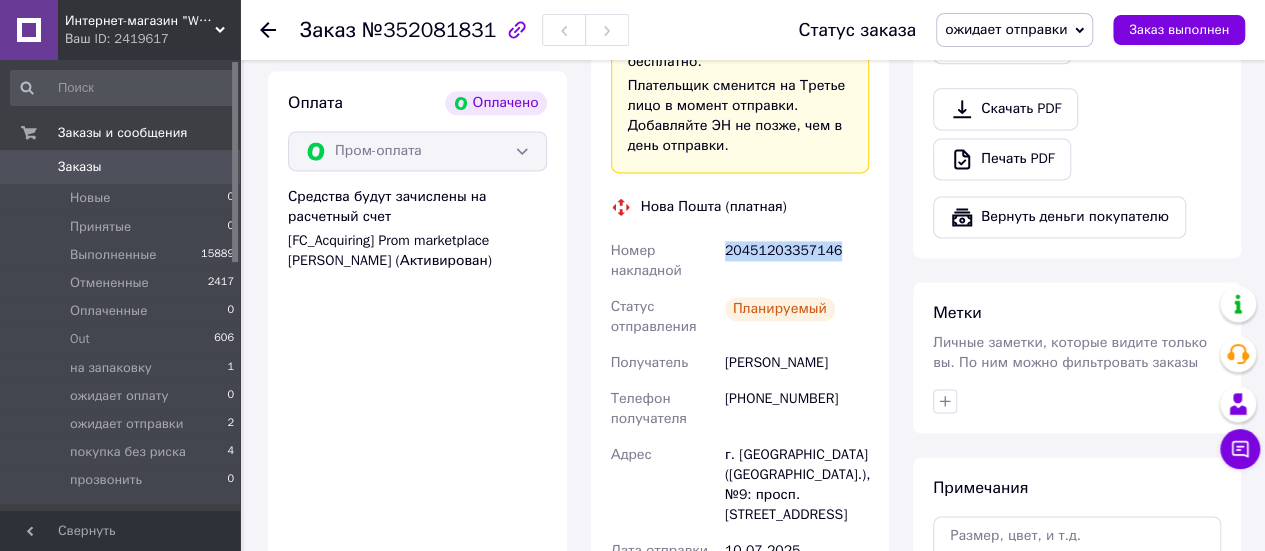 drag, startPoint x: 840, startPoint y: 231, endPoint x: 723, endPoint y: 242, distance: 117.51595 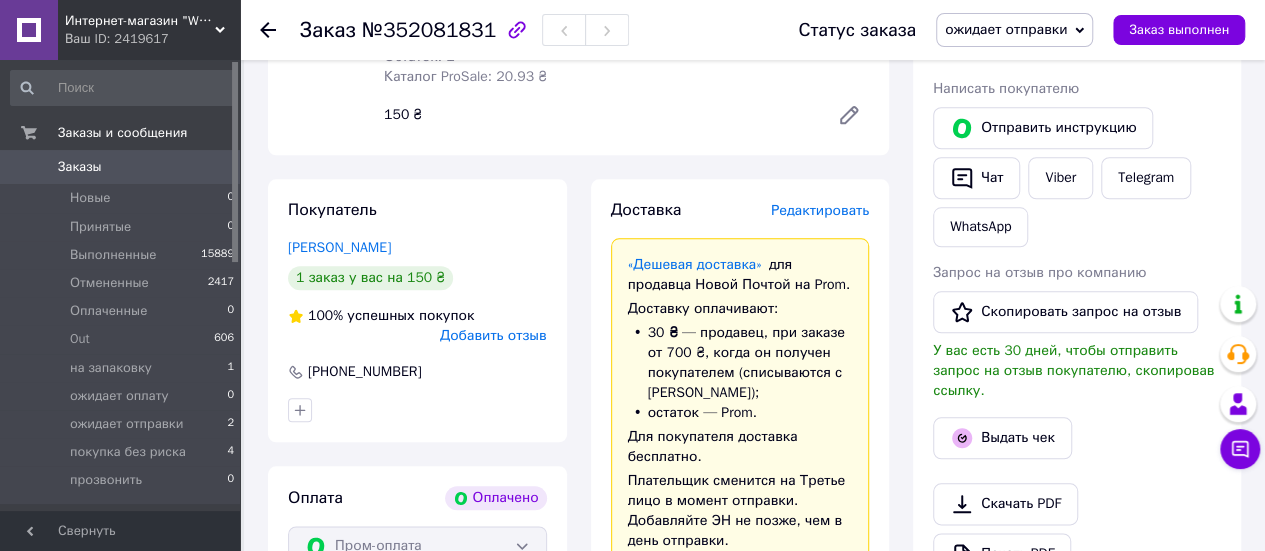 scroll, scrollTop: 900, scrollLeft: 0, axis: vertical 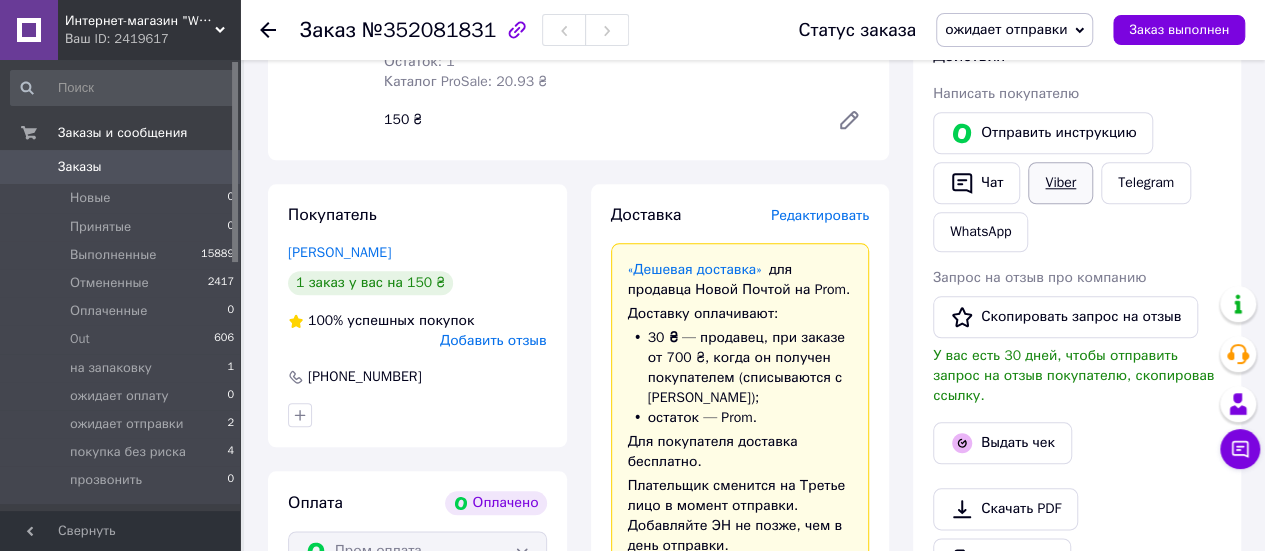 click on "Viber" at bounding box center [1060, 183] 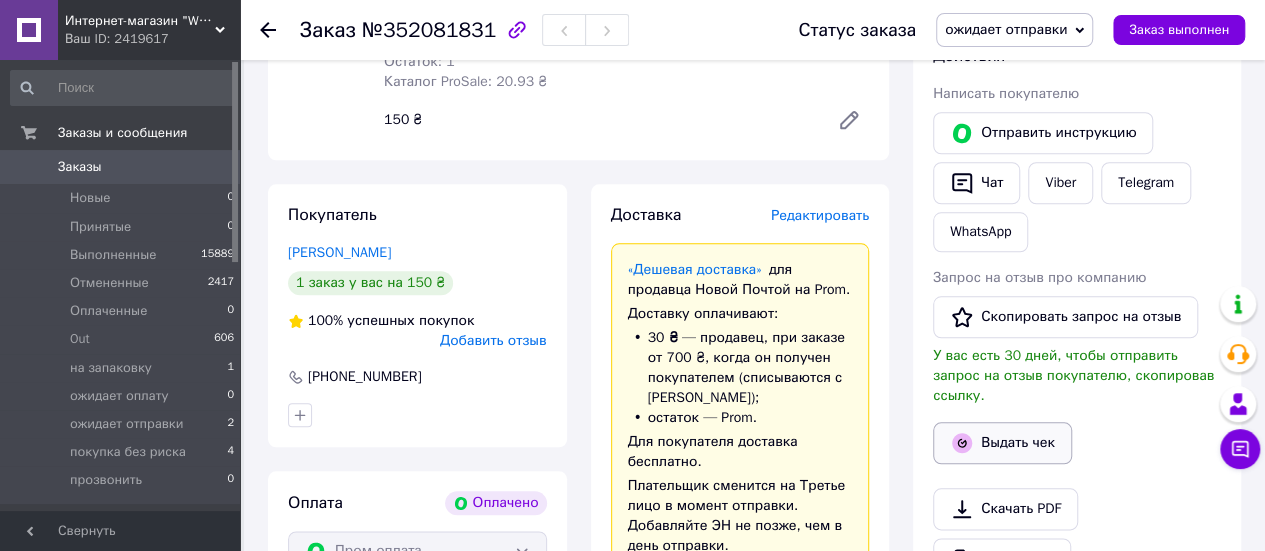 click on "Выдать чек" at bounding box center (1002, 443) 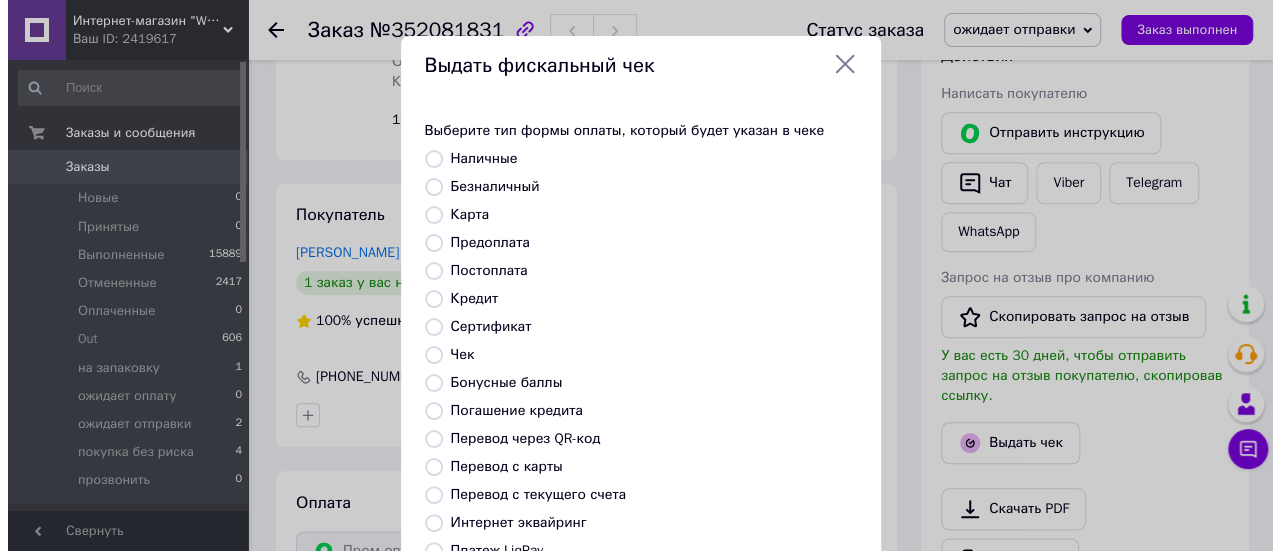 scroll, scrollTop: 880, scrollLeft: 0, axis: vertical 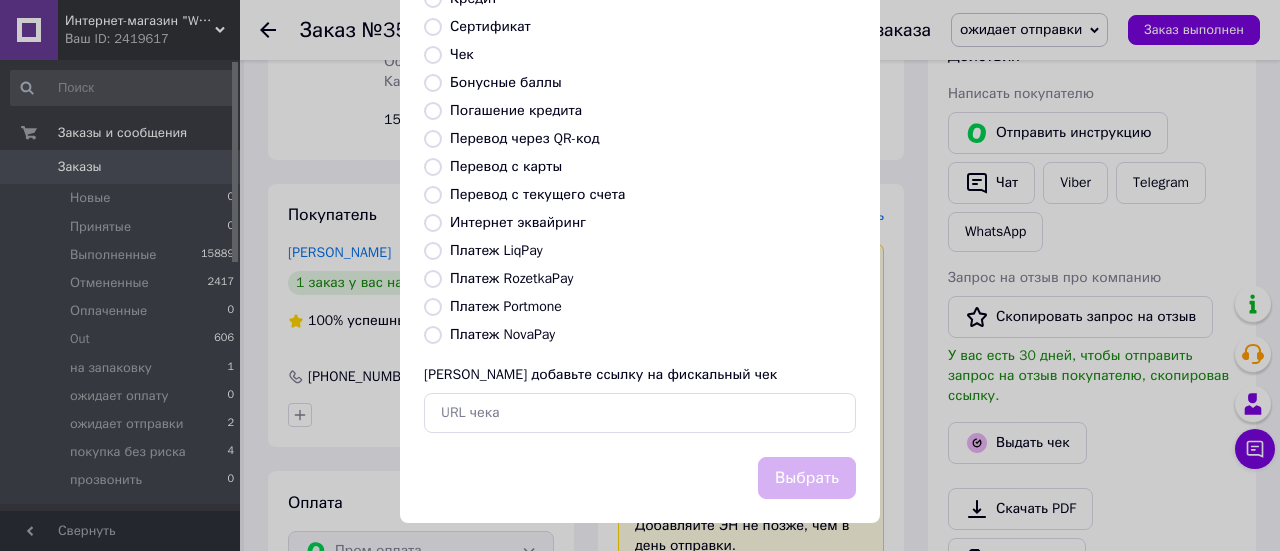 click on "Платеж RozetkaPay" at bounding box center [433, 279] 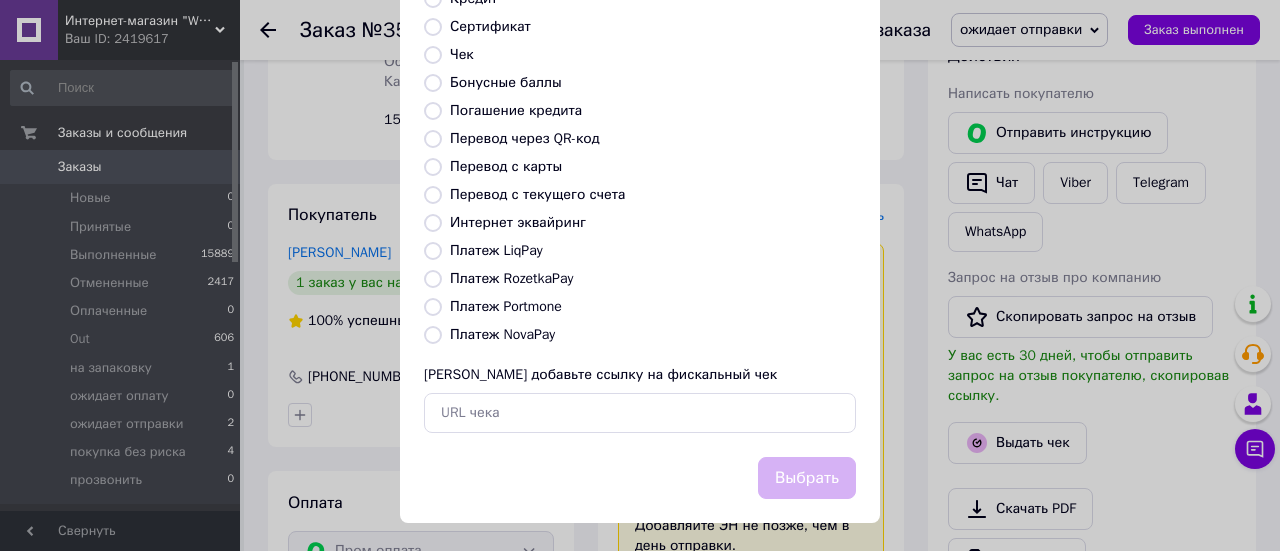 radio on "true" 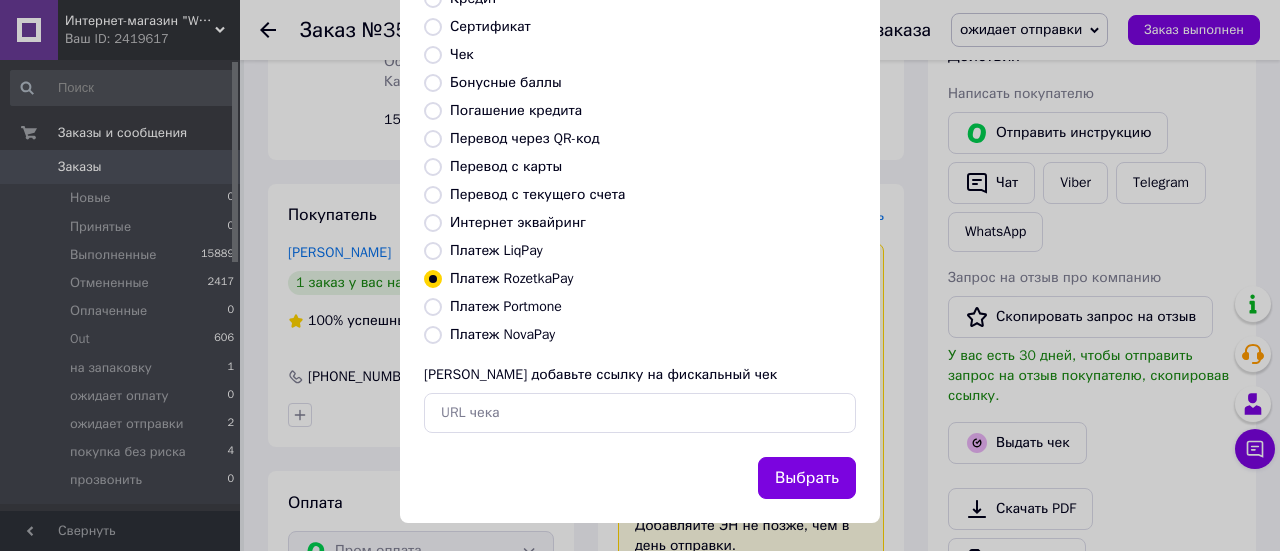 click on "Выбрать" at bounding box center (807, 478) 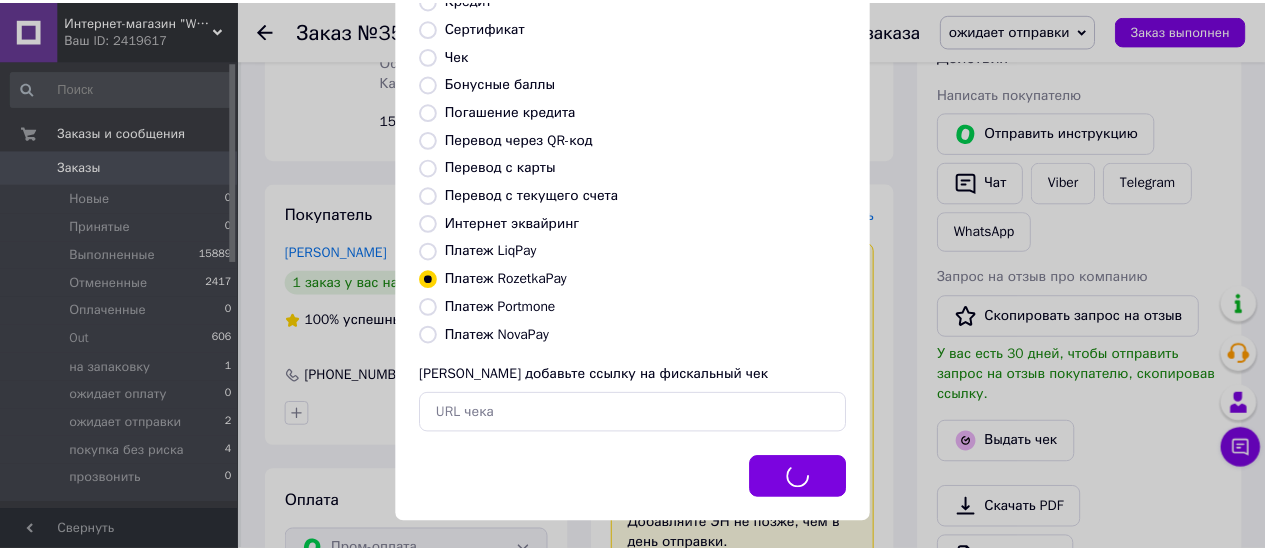 scroll, scrollTop: 900, scrollLeft: 0, axis: vertical 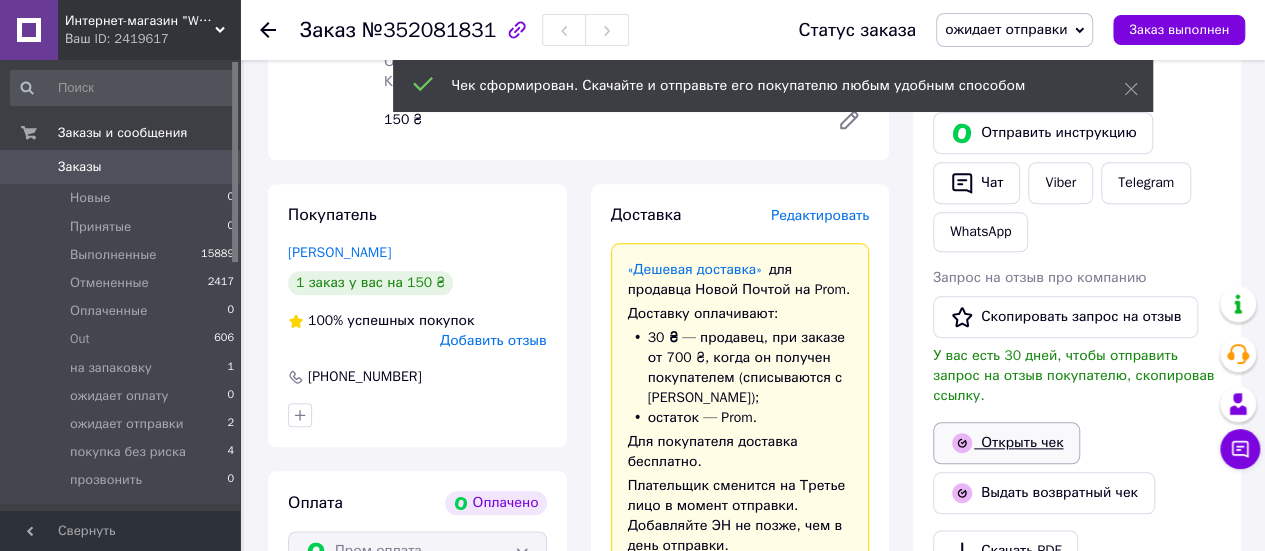 click on "Открыть чек" at bounding box center (1006, 443) 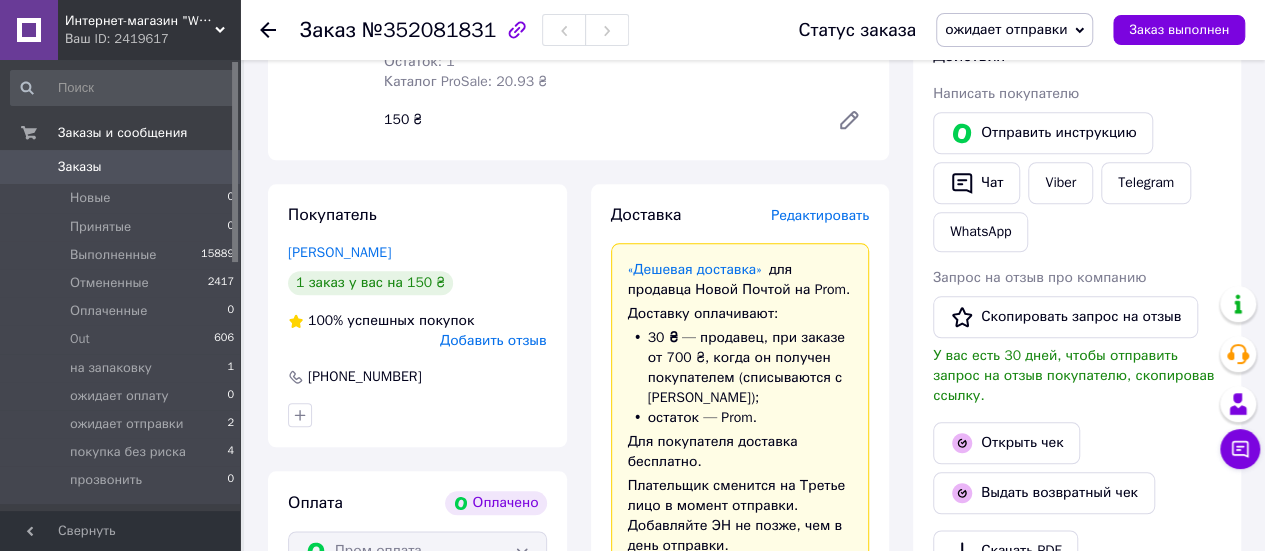 click 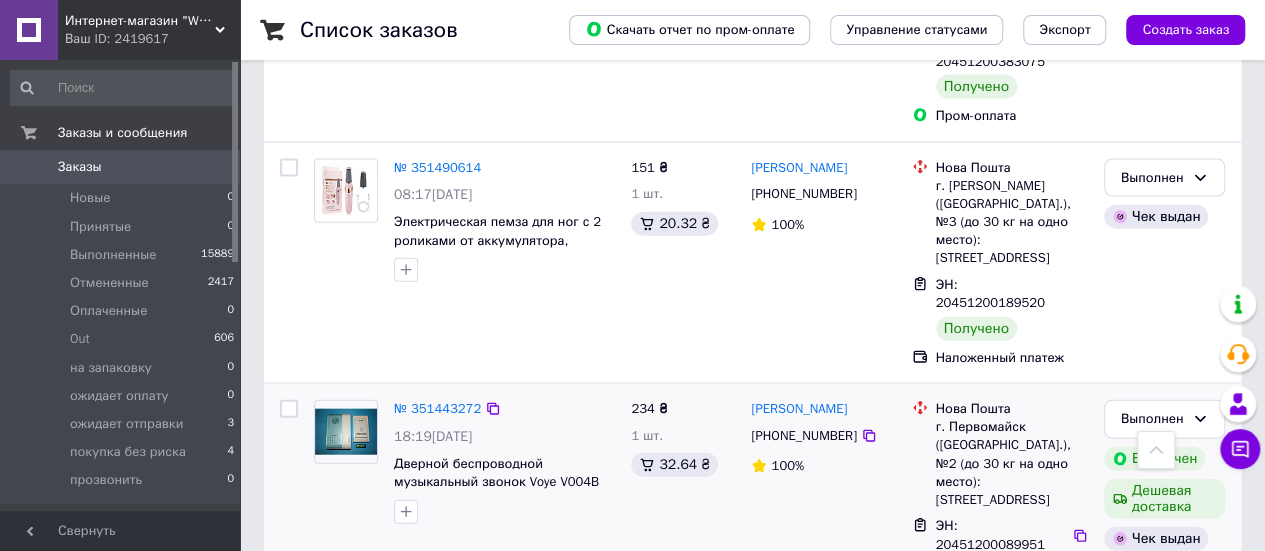 scroll, scrollTop: 2200, scrollLeft: 0, axis: vertical 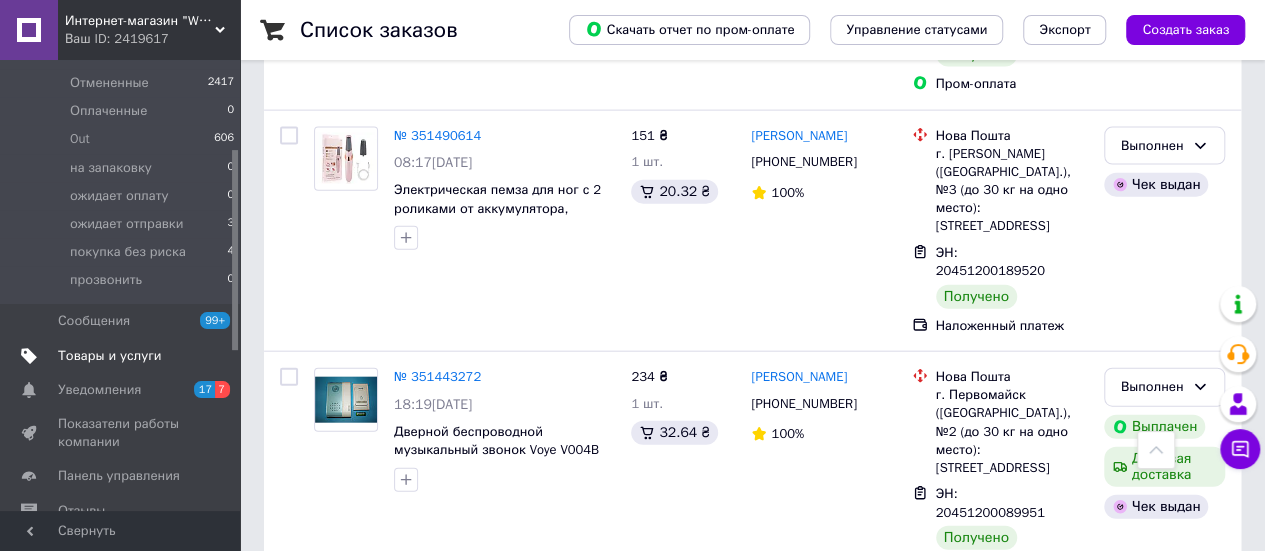 click on "Товары и услуги" at bounding box center (110, 356) 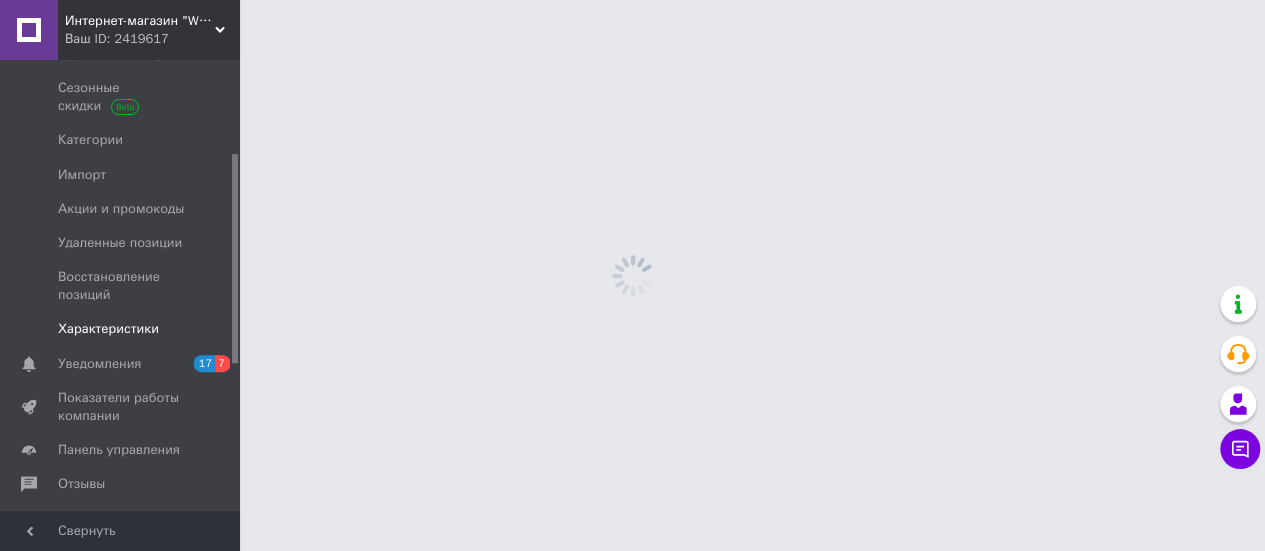 scroll, scrollTop: 0, scrollLeft: 0, axis: both 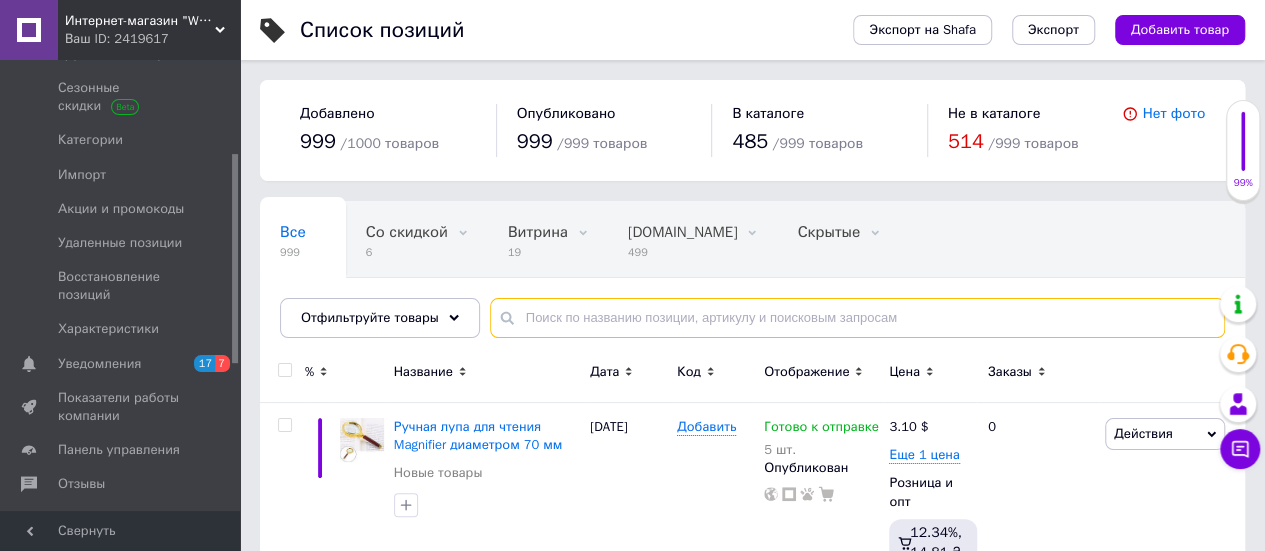 click at bounding box center (857, 318) 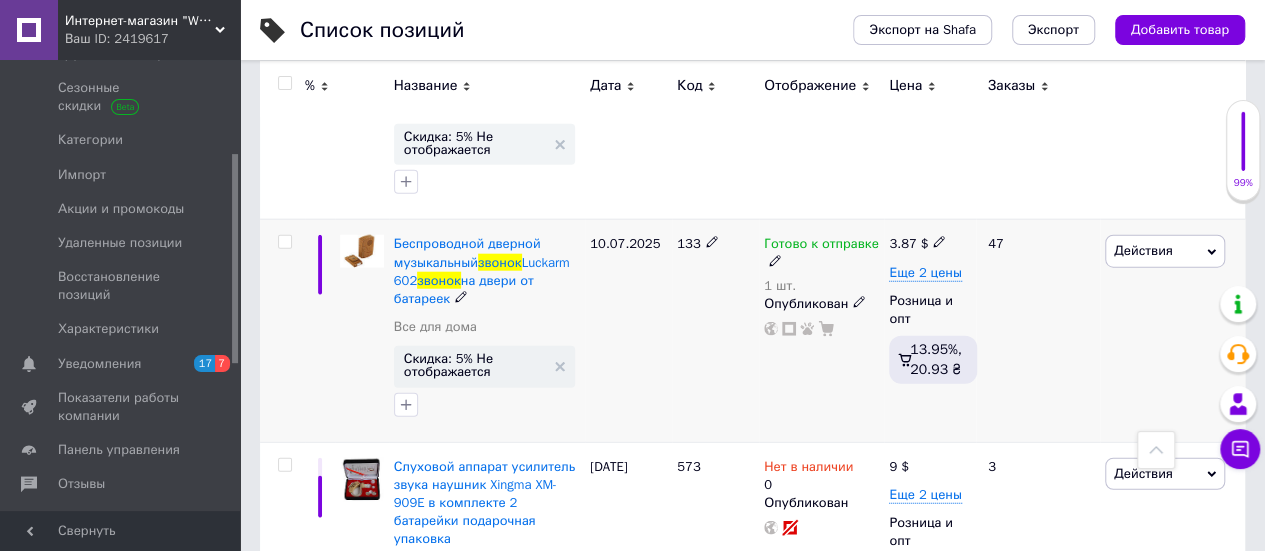 scroll, scrollTop: 2400, scrollLeft: 0, axis: vertical 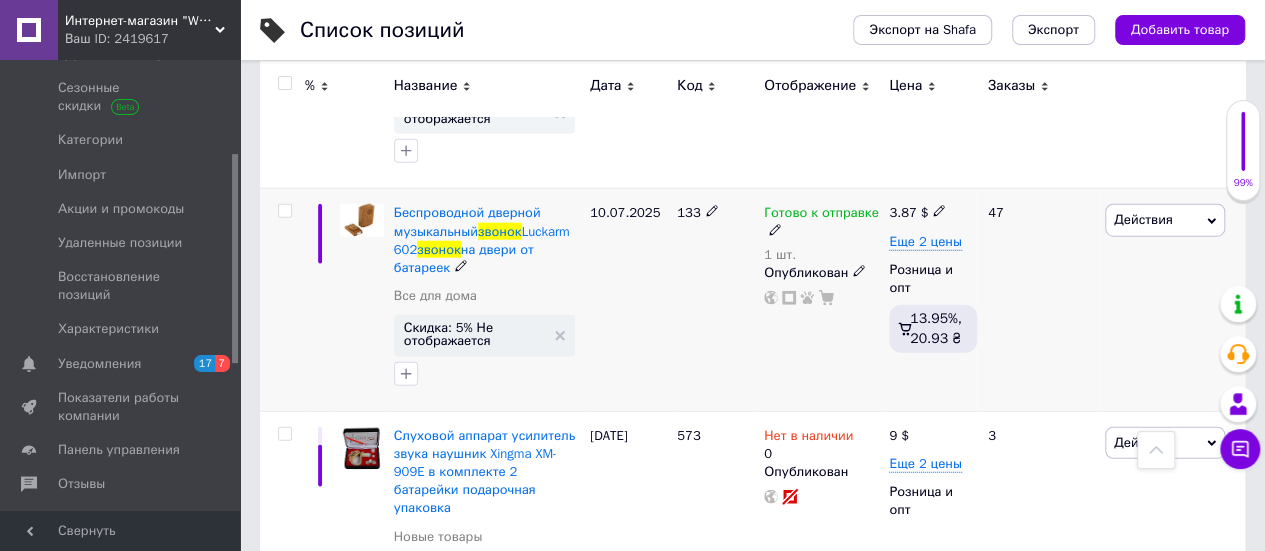 type on "звонок" 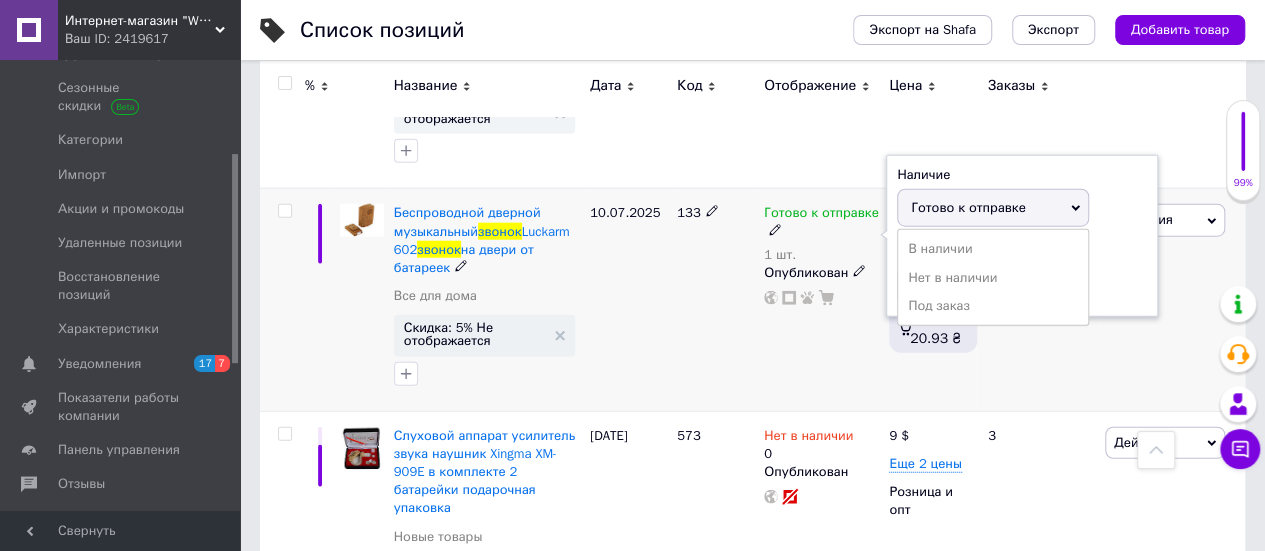 click on "Готово к отправке" at bounding box center [993, 208] 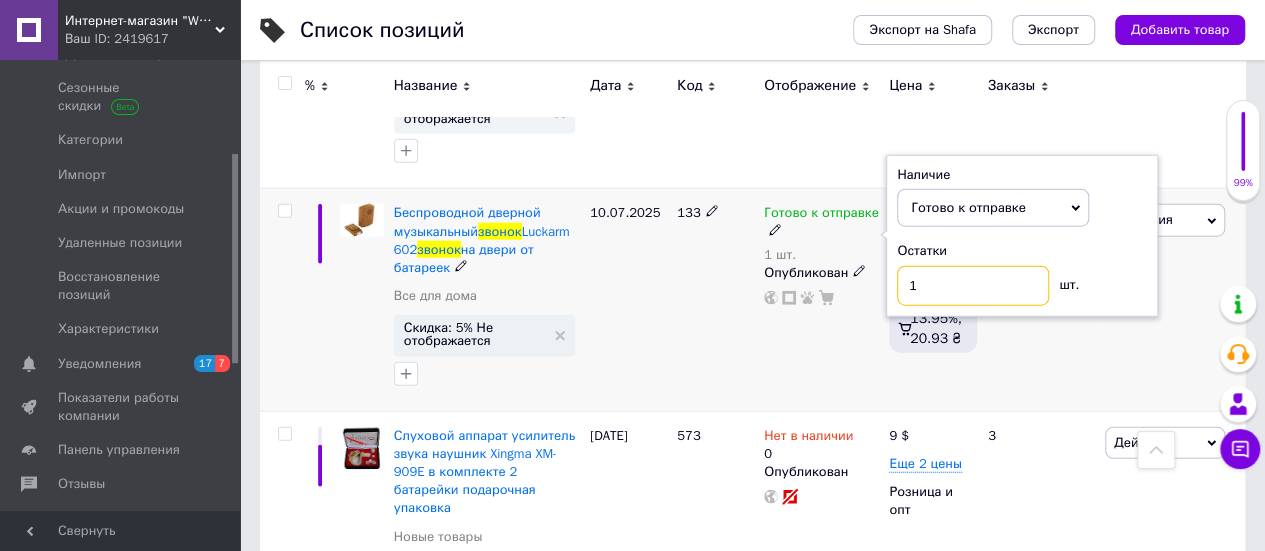 click on "1" at bounding box center [973, 286] 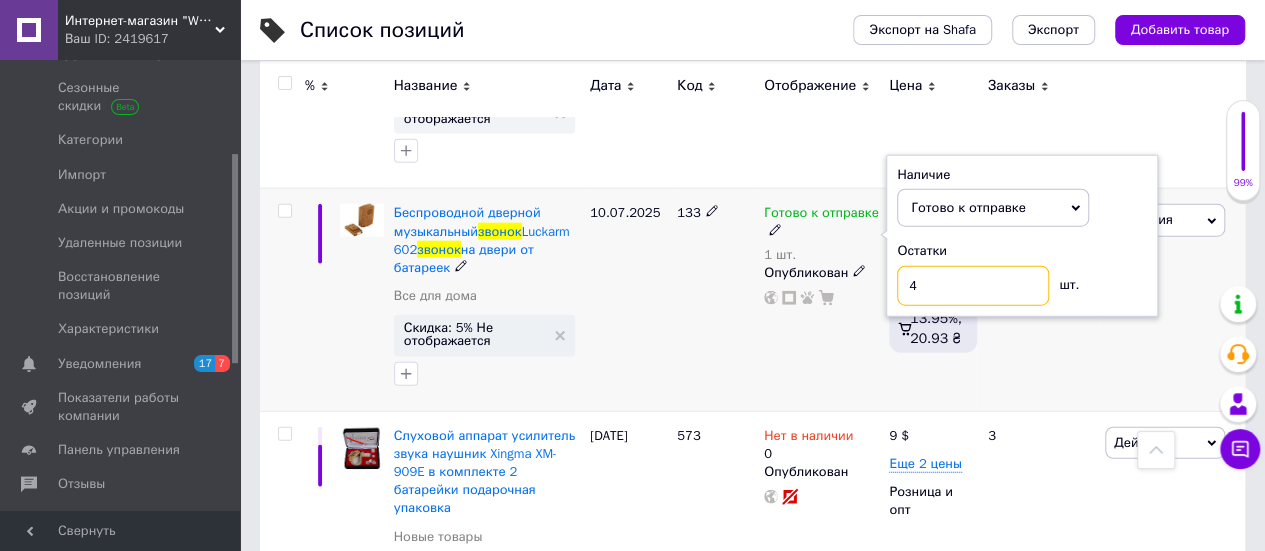 type on "4" 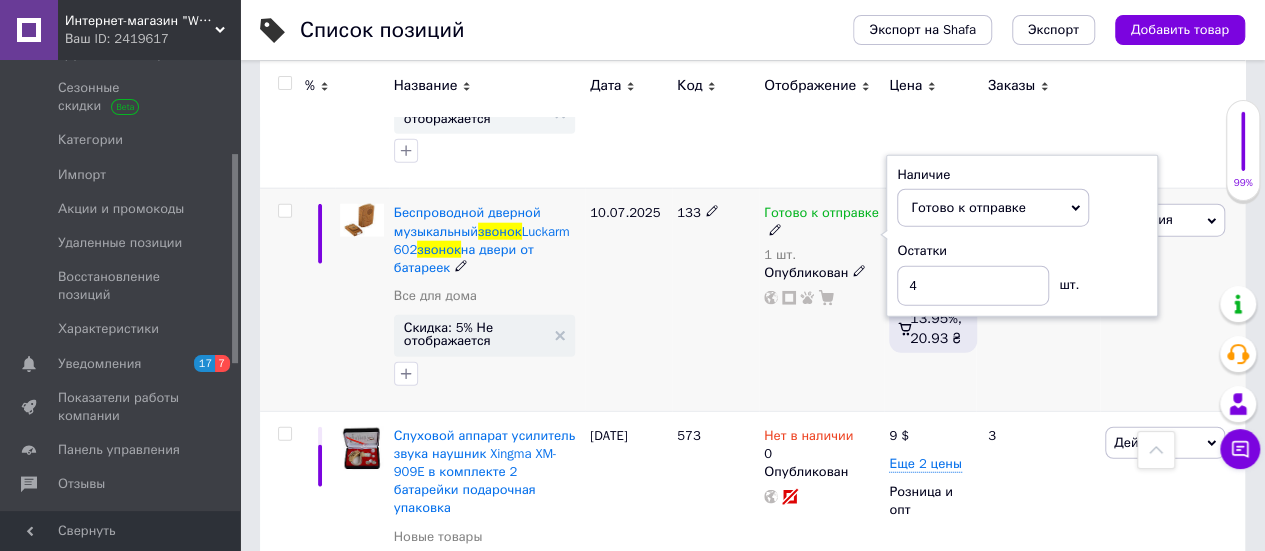 click on "133" at bounding box center [715, 300] 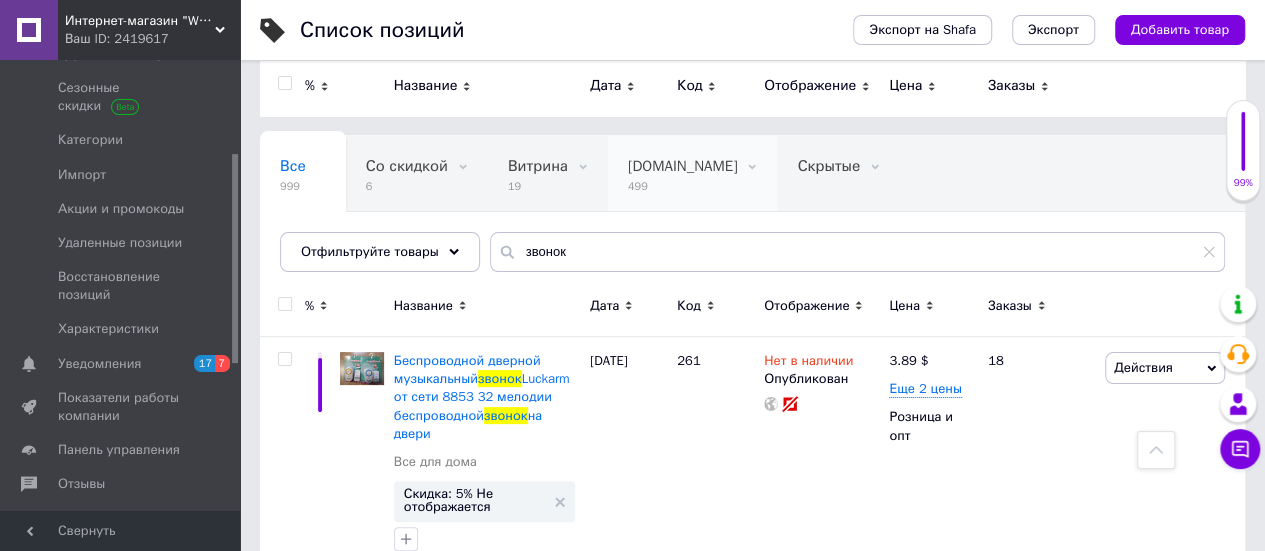 scroll, scrollTop: 0, scrollLeft: 0, axis: both 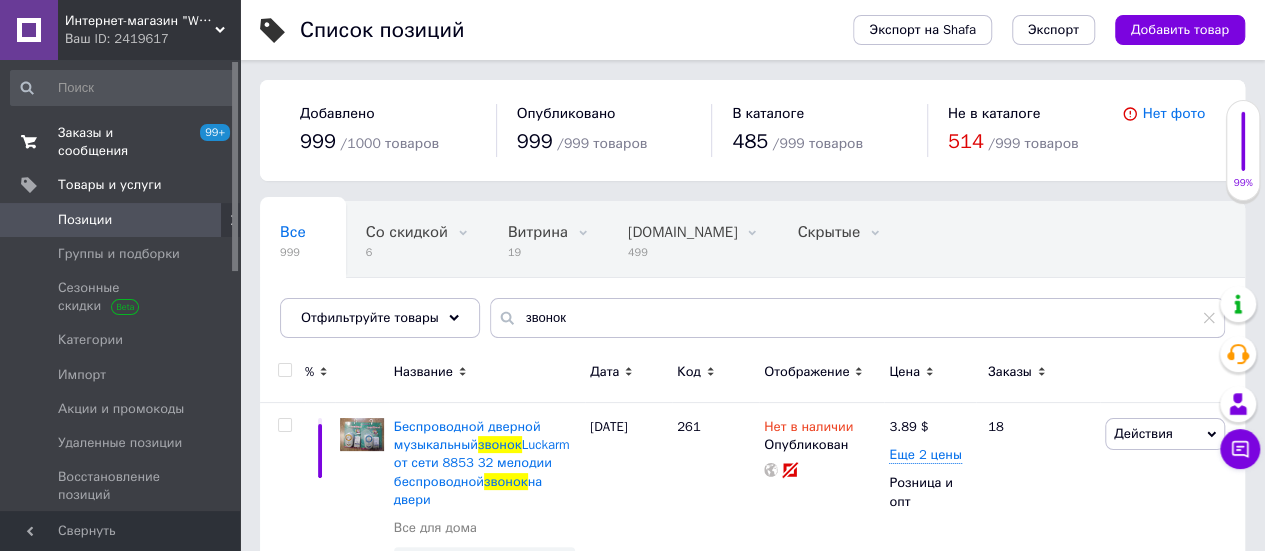 click on "Заказы и сообщения" at bounding box center [121, 142] 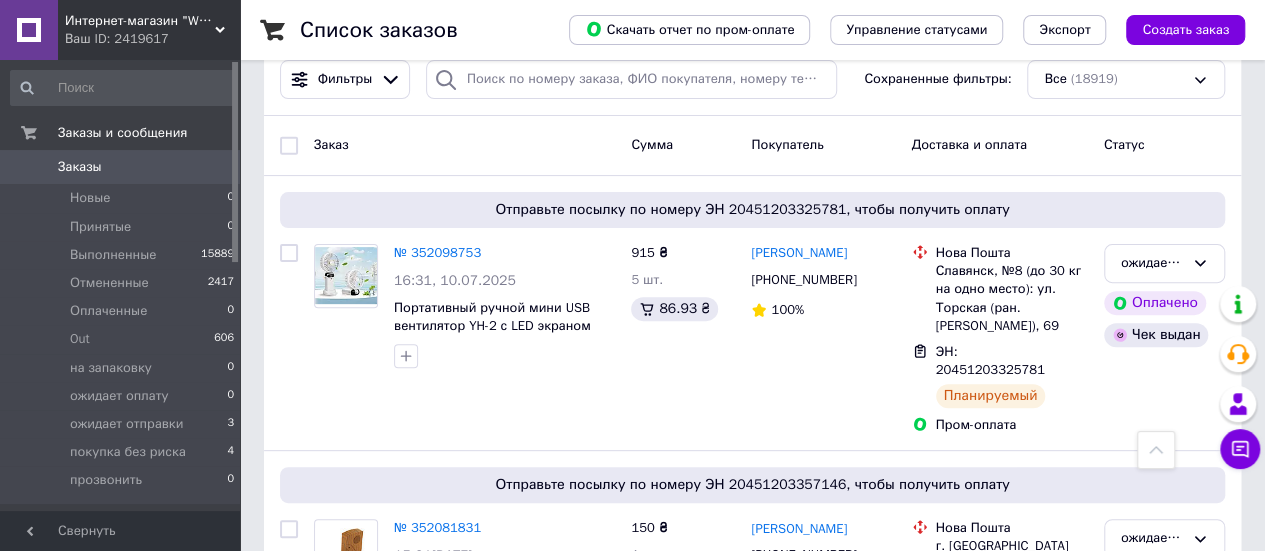 scroll, scrollTop: 0, scrollLeft: 0, axis: both 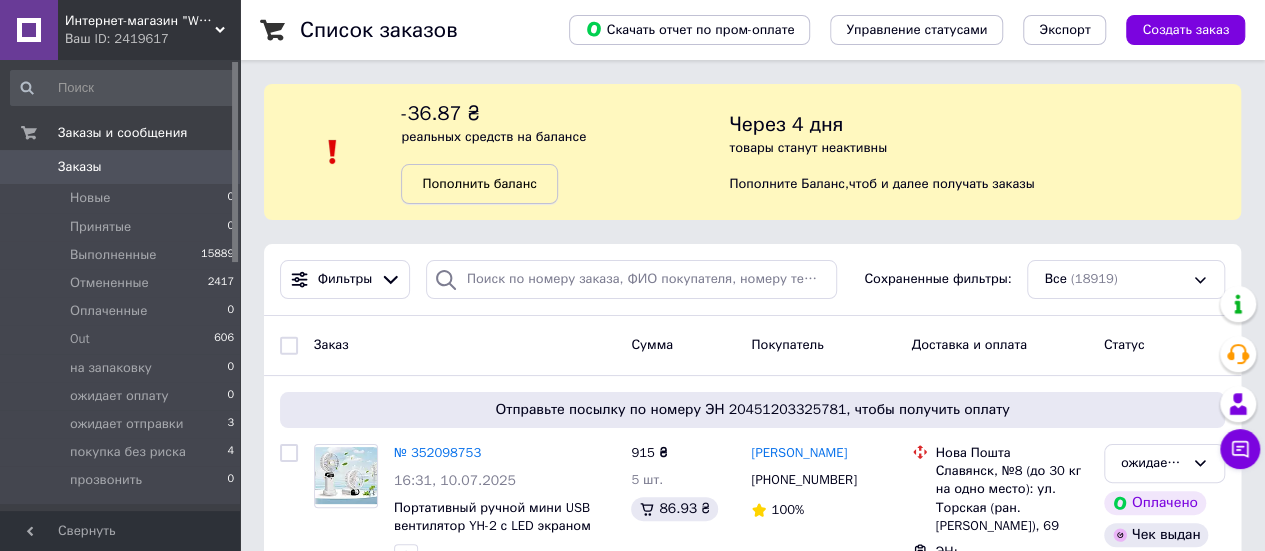 click on "Пополнить баланс" at bounding box center (479, 183) 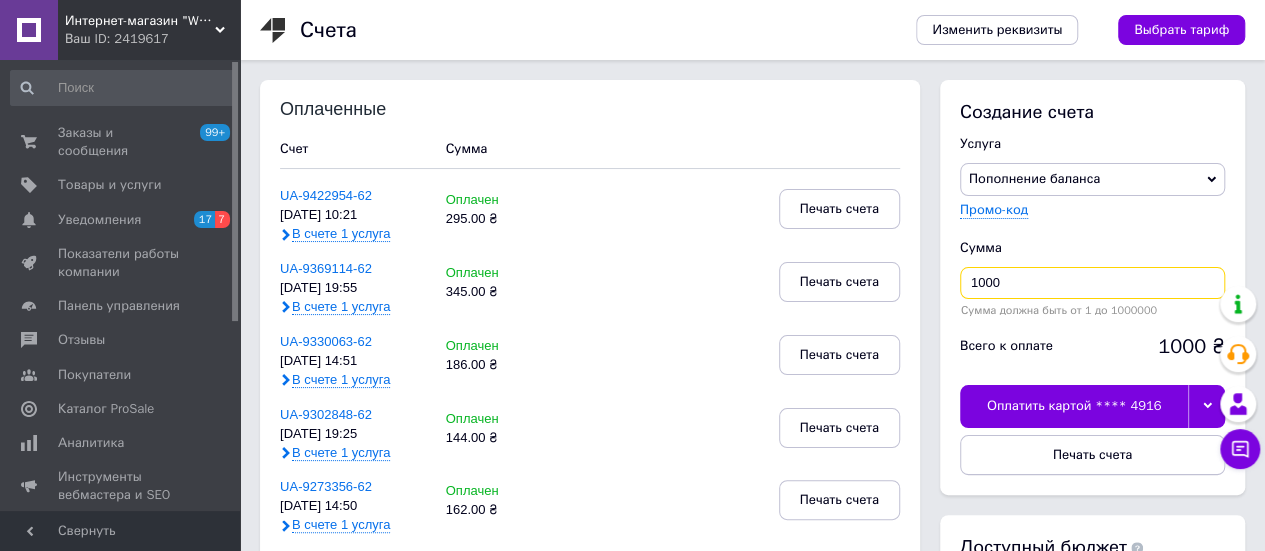 click on "1000" at bounding box center (1092, 283) 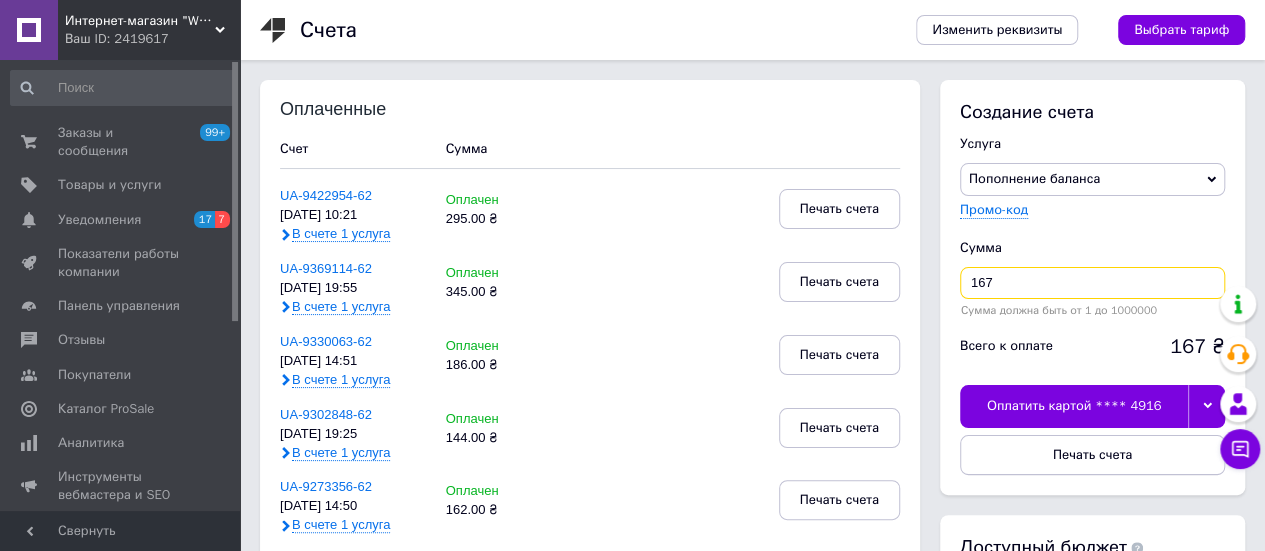 type on "167" 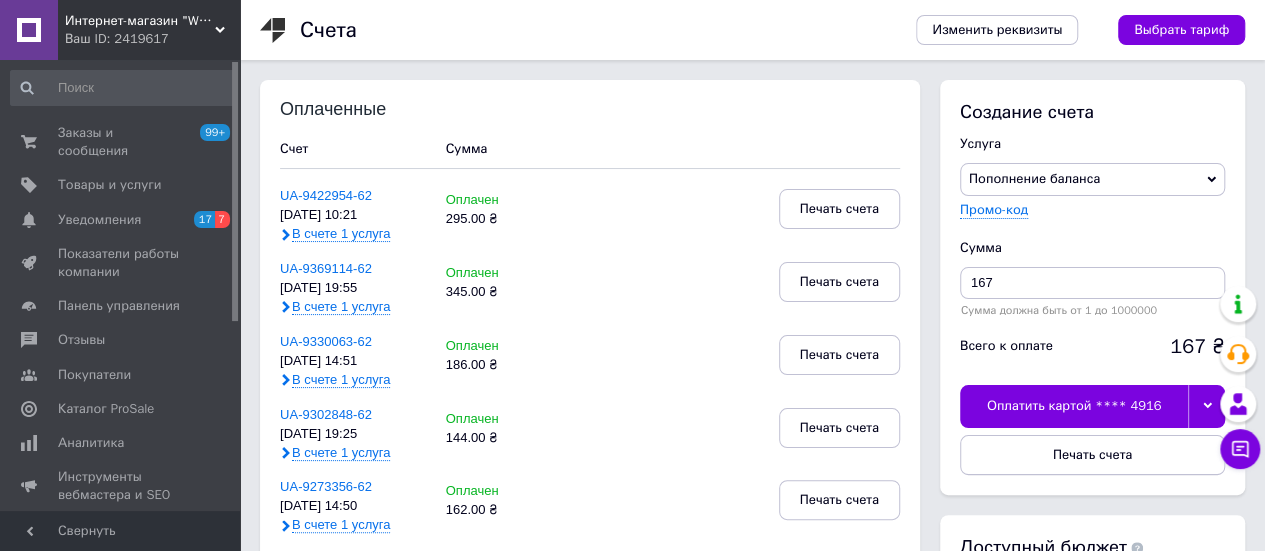 click on "Оплатить картой  **** 4916" at bounding box center (1074, 406) 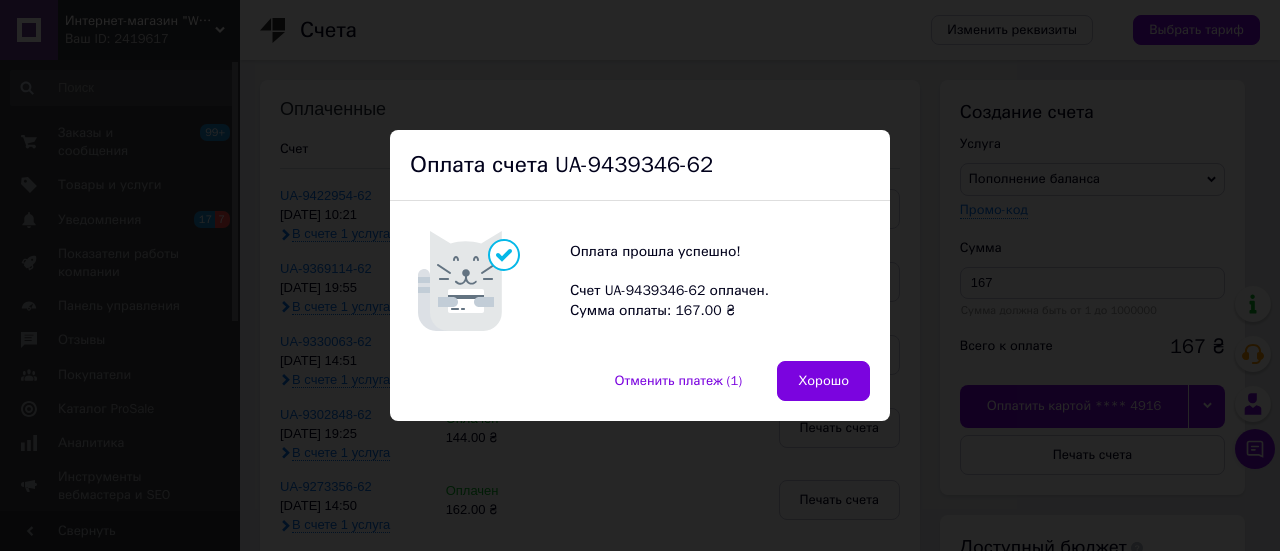 click on "Хорошо" at bounding box center [823, 381] 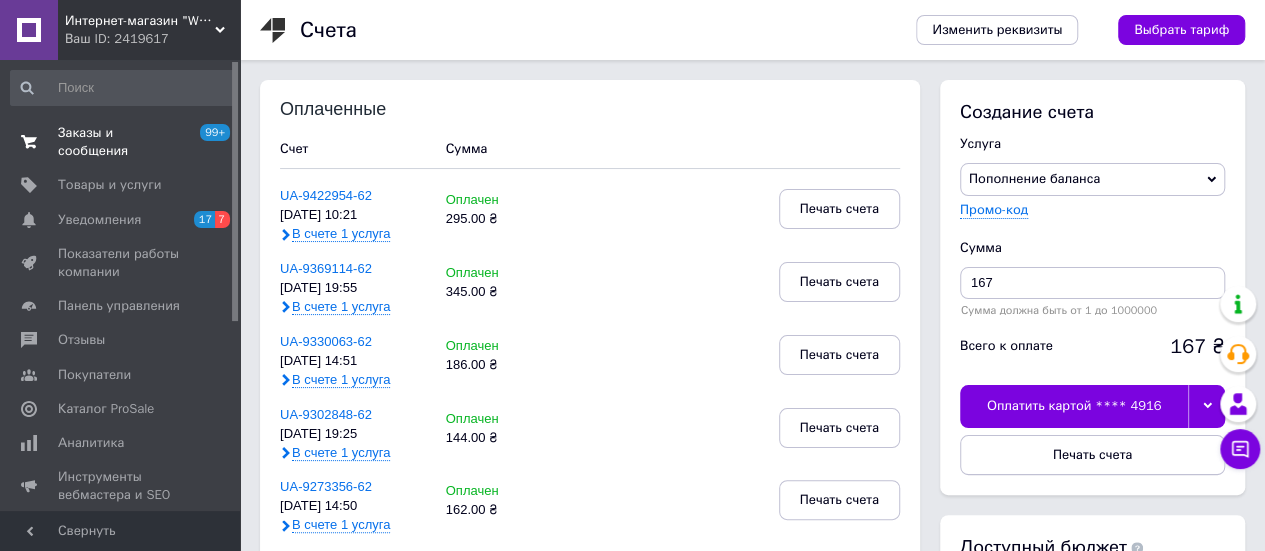 click on "Заказы и сообщения" at bounding box center (121, 142) 